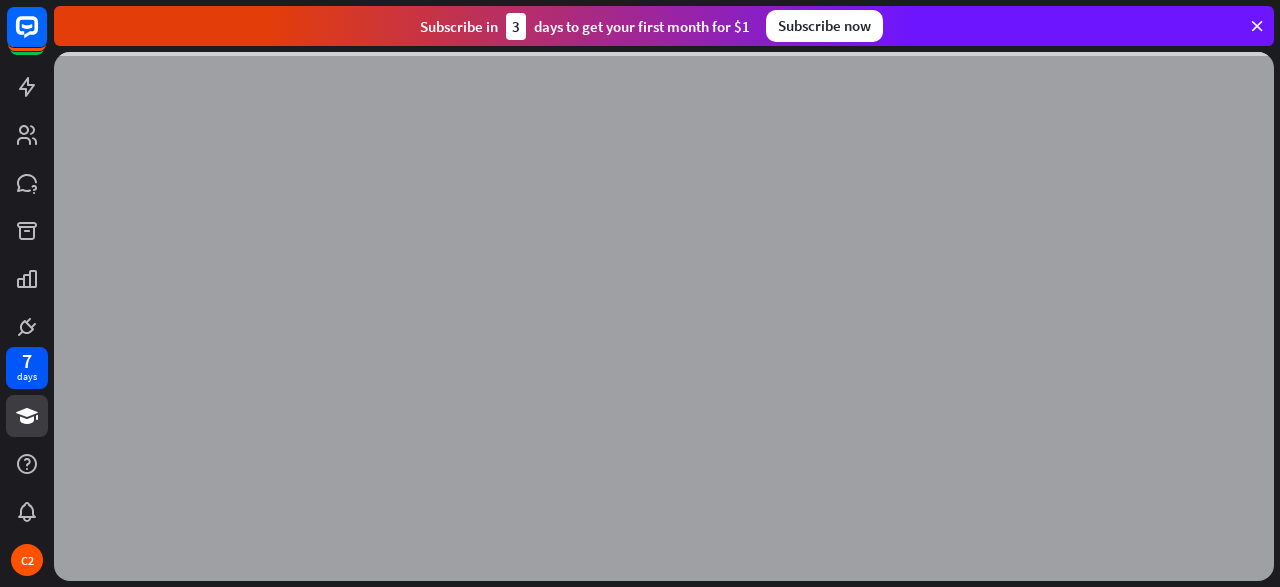 scroll, scrollTop: 0, scrollLeft: 0, axis: both 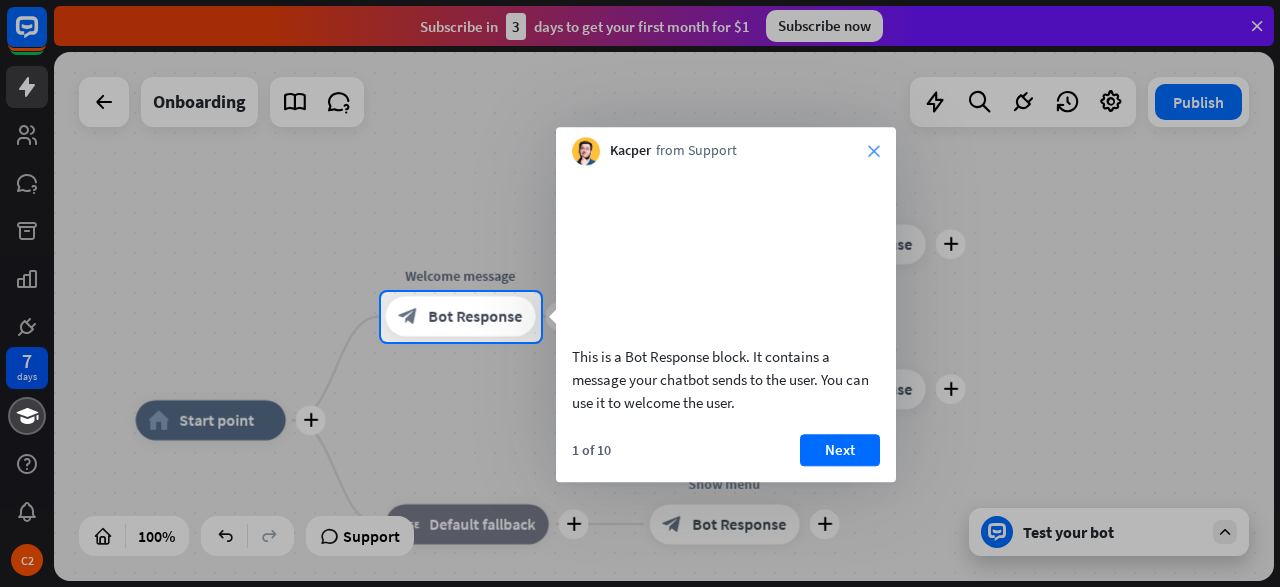 click on "close" at bounding box center (874, 151) 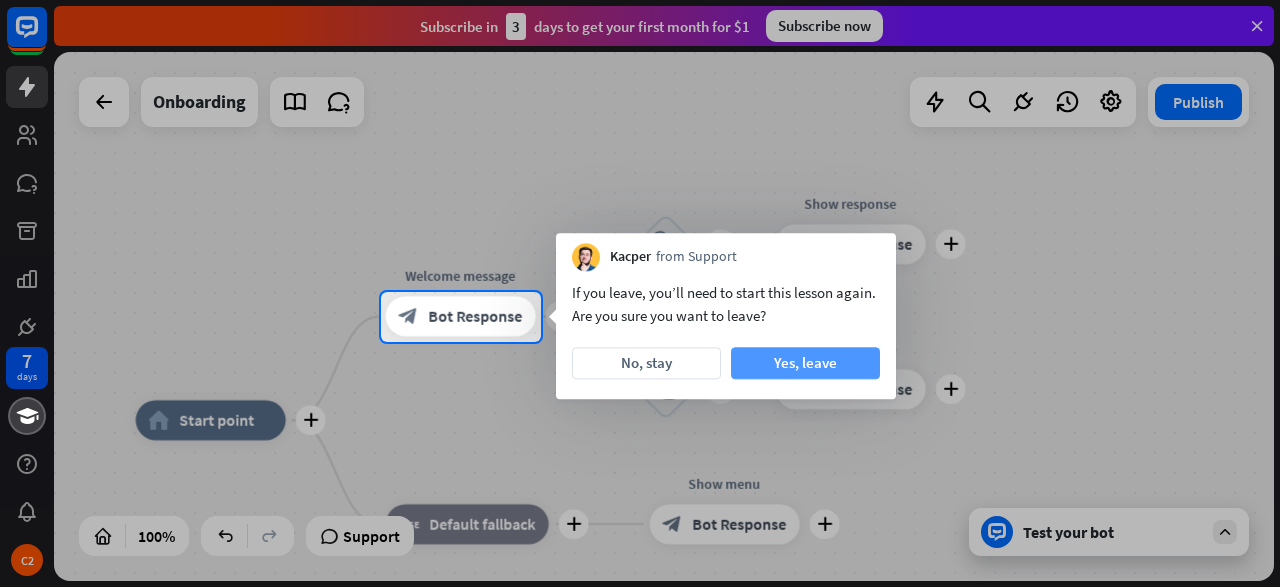 click on "Yes, leave" at bounding box center (805, 363) 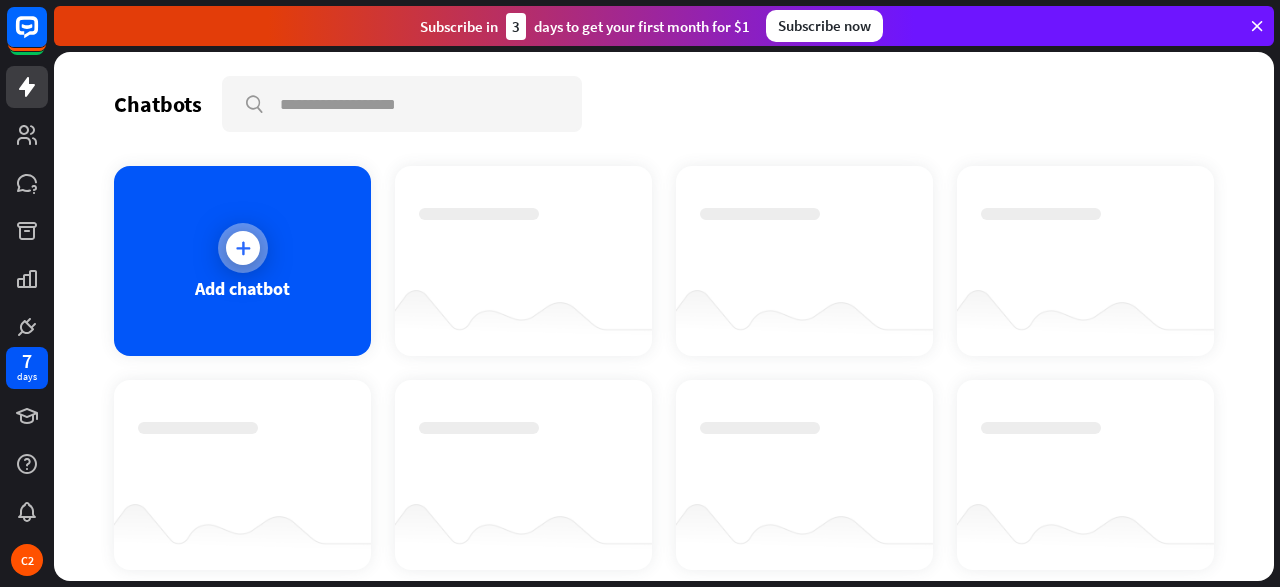 click at bounding box center (243, 248) 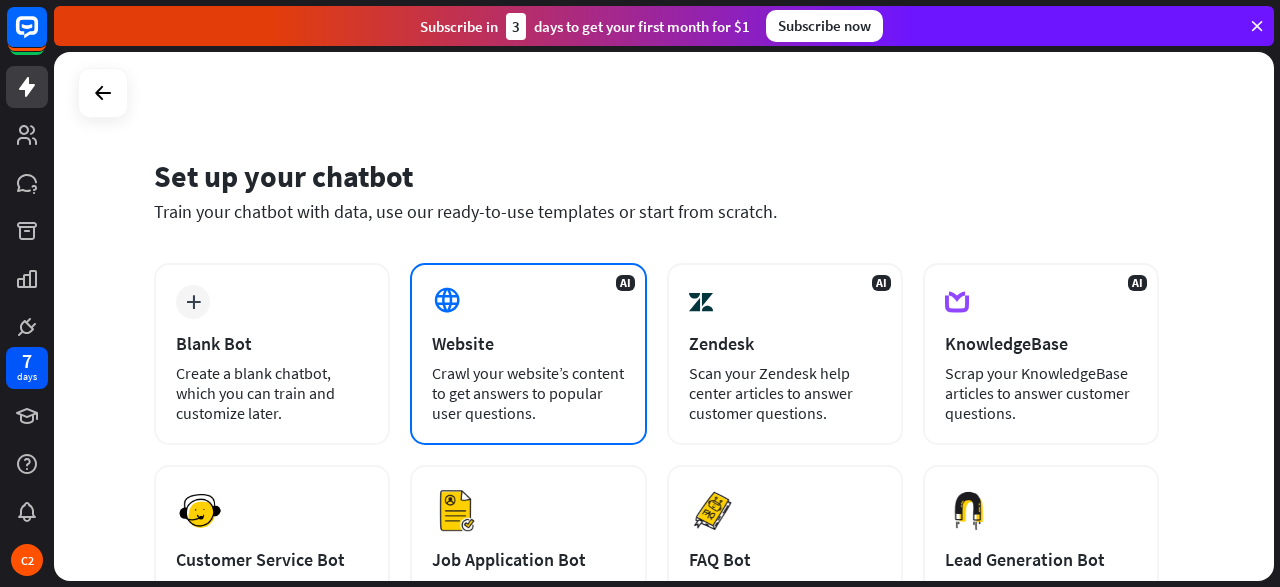click on "Website" at bounding box center (528, 343) 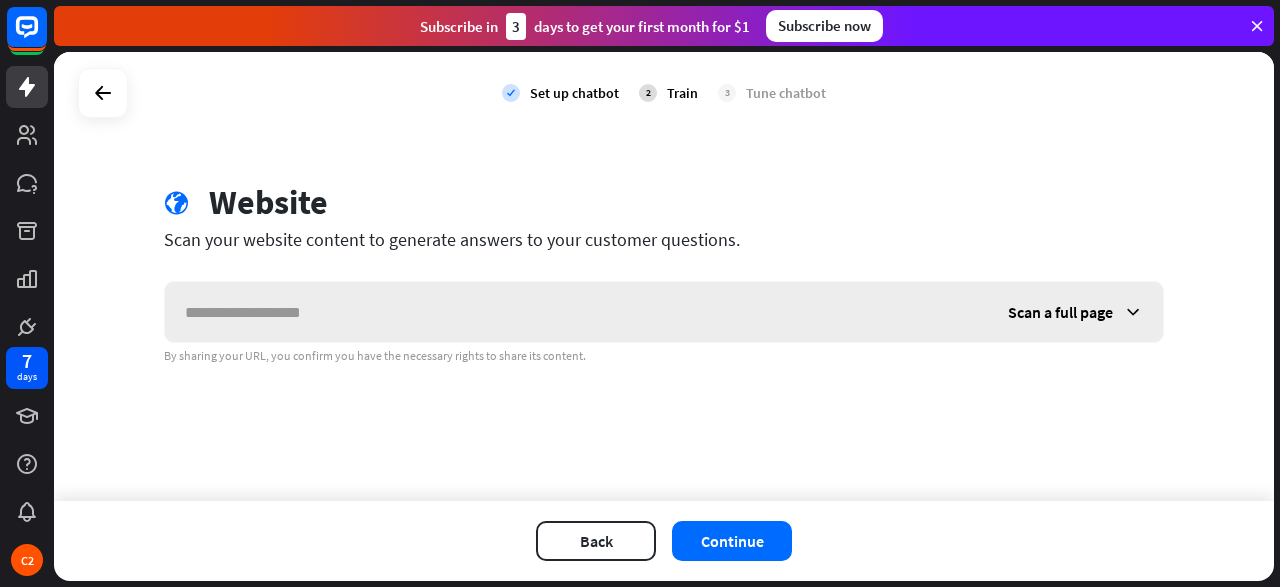 click at bounding box center [576, 312] 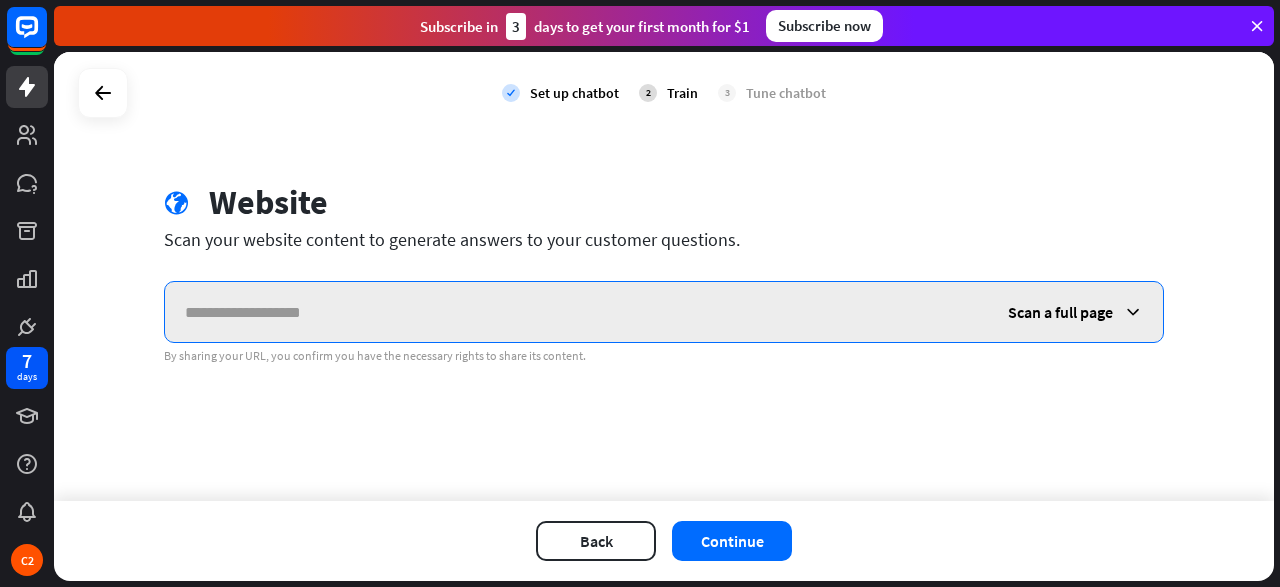 click at bounding box center (576, 312) 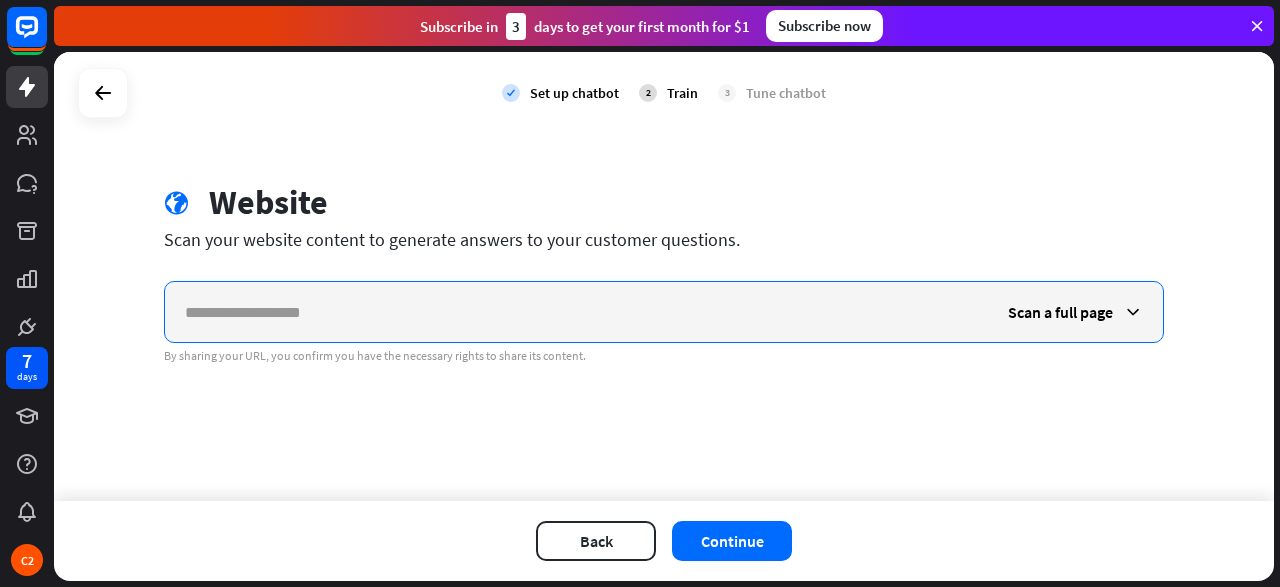 paste on "**********" 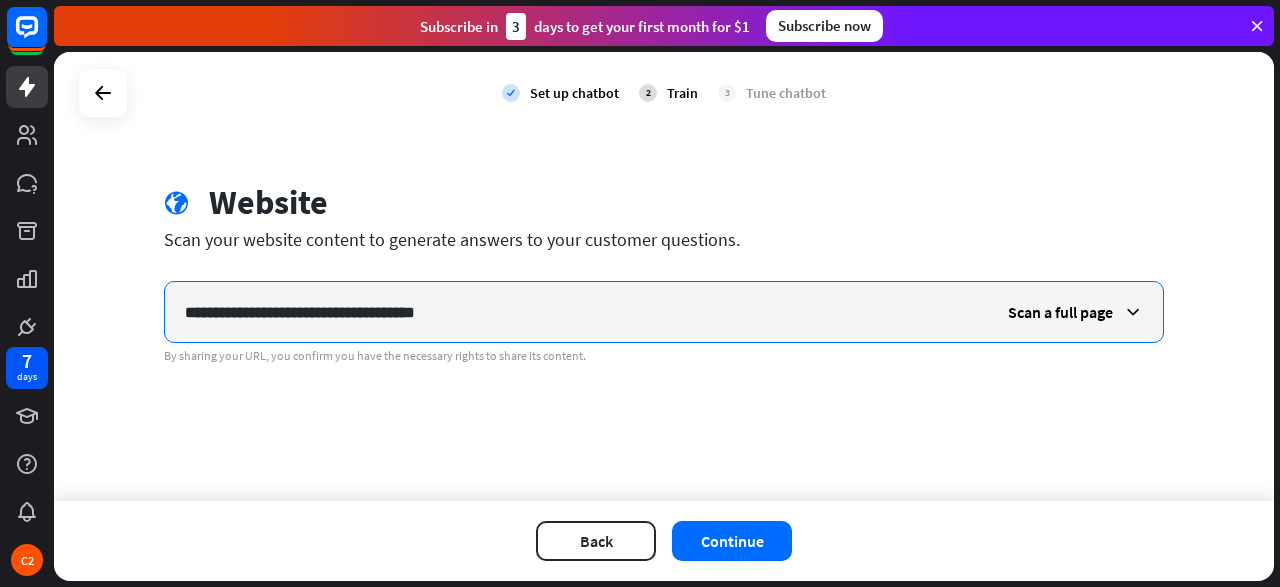 type on "**********" 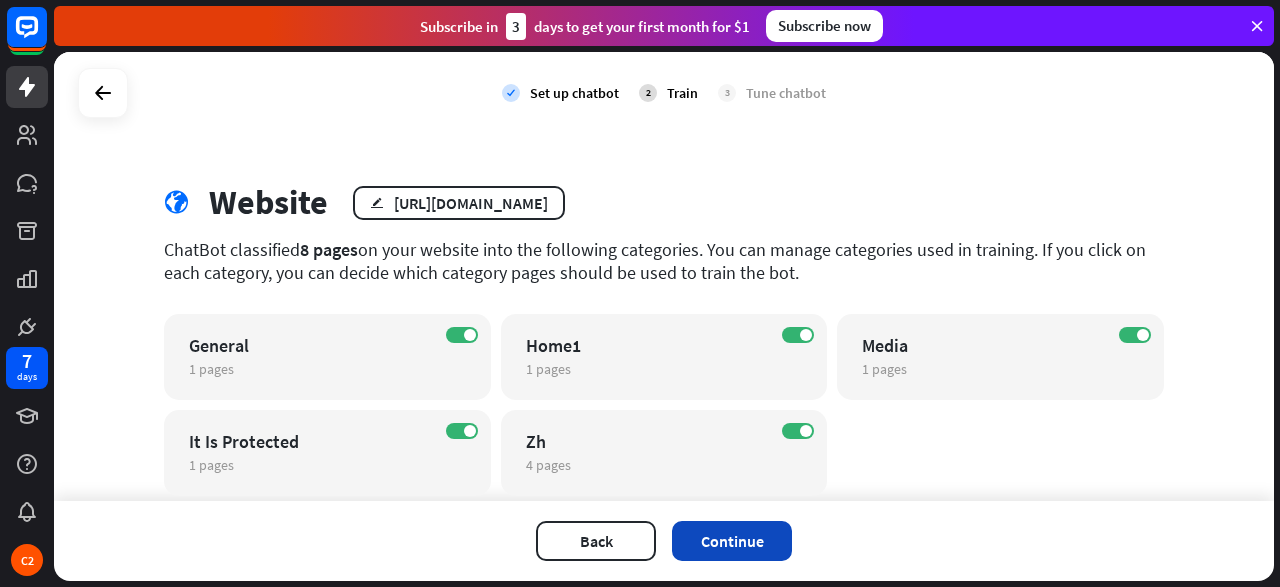 click on "Continue" at bounding box center [732, 541] 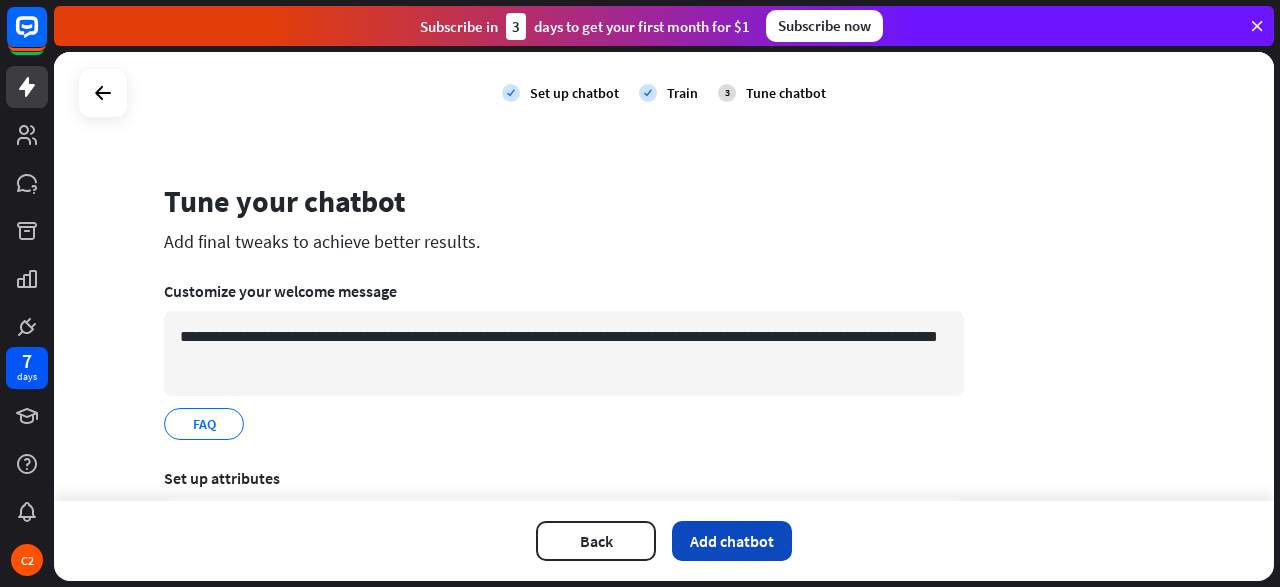 click on "Add chatbot" at bounding box center (732, 541) 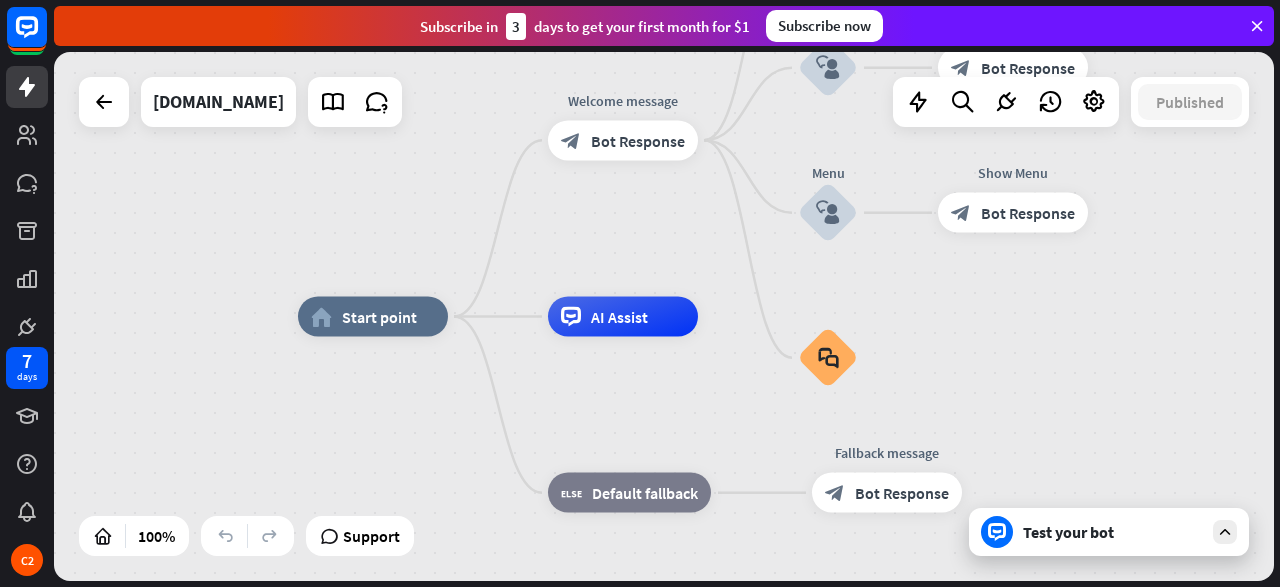 click on "Test your bot" at bounding box center [1113, 532] 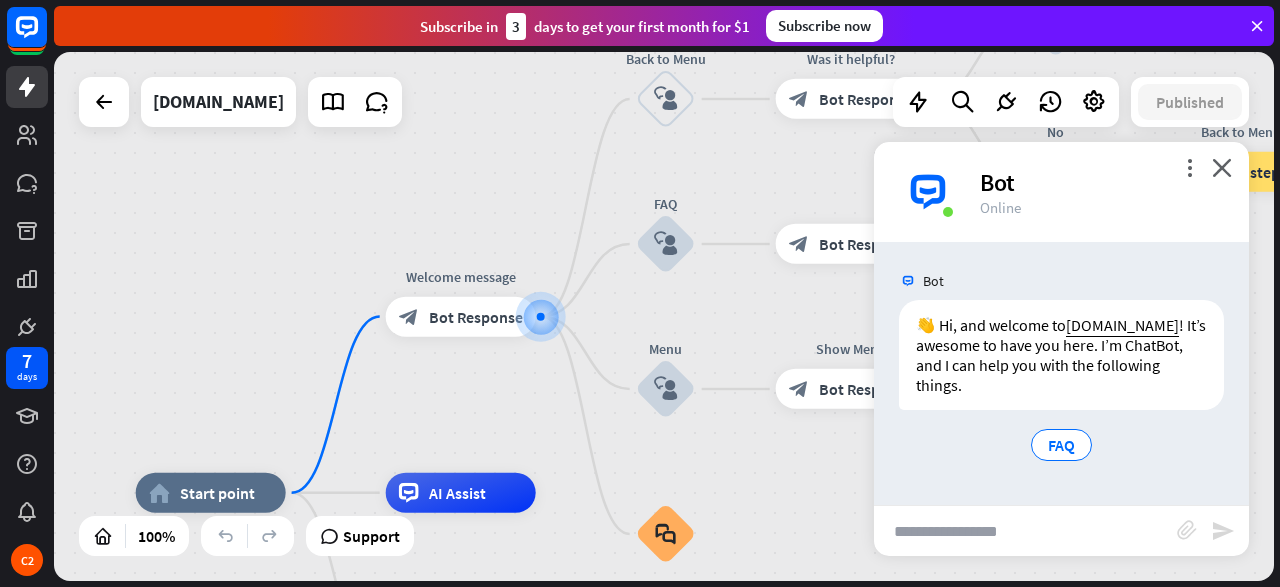 click at bounding box center [1025, 531] 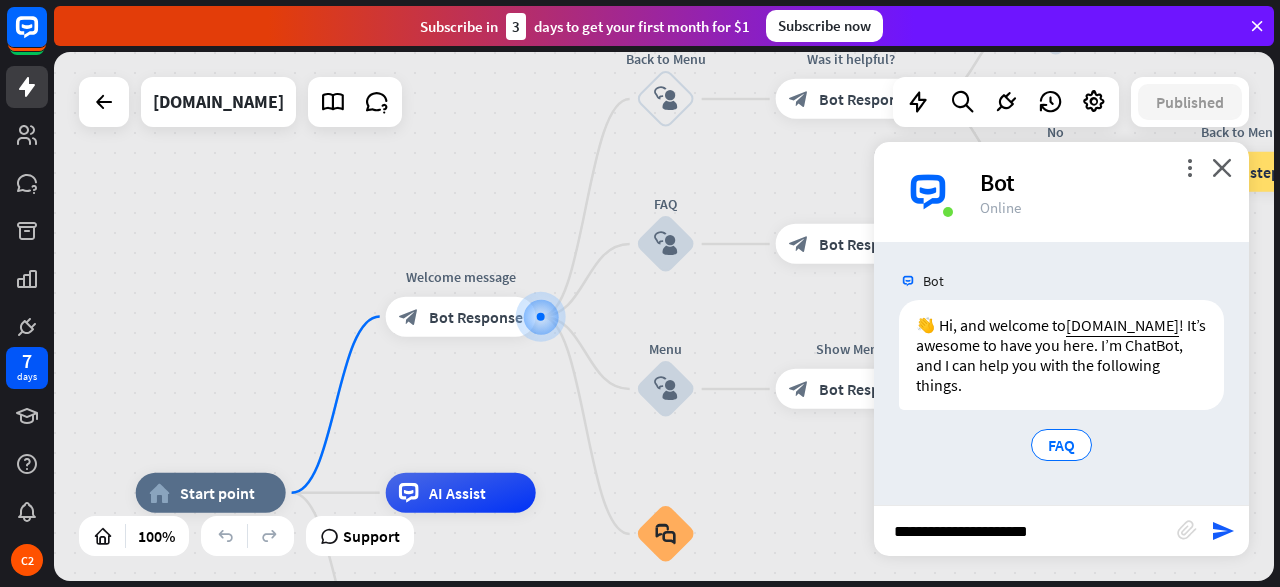 type on "**********" 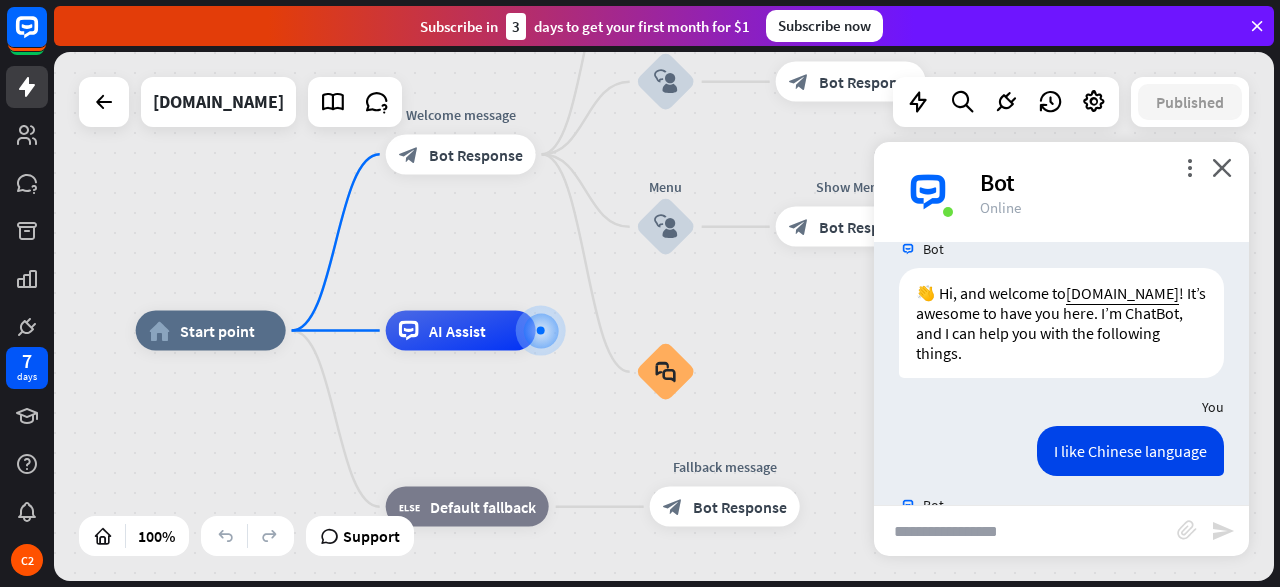 scroll, scrollTop: 430, scrollLeft: 0, axis: vertical 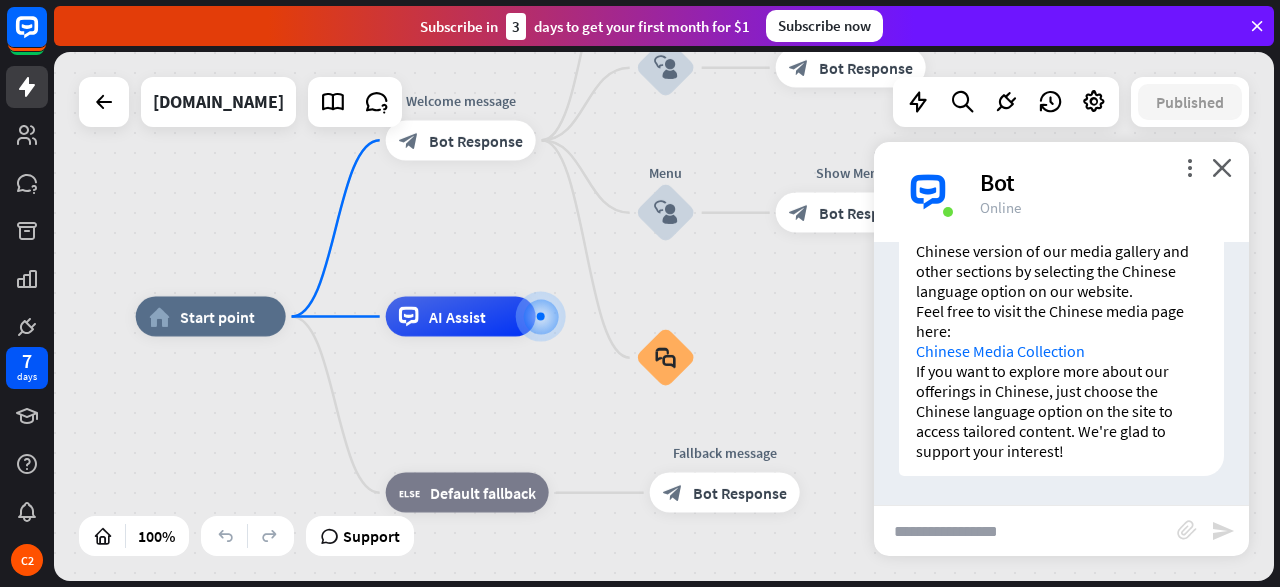 click on "Chinese Media Collection" at bounding box center (1000, 351) 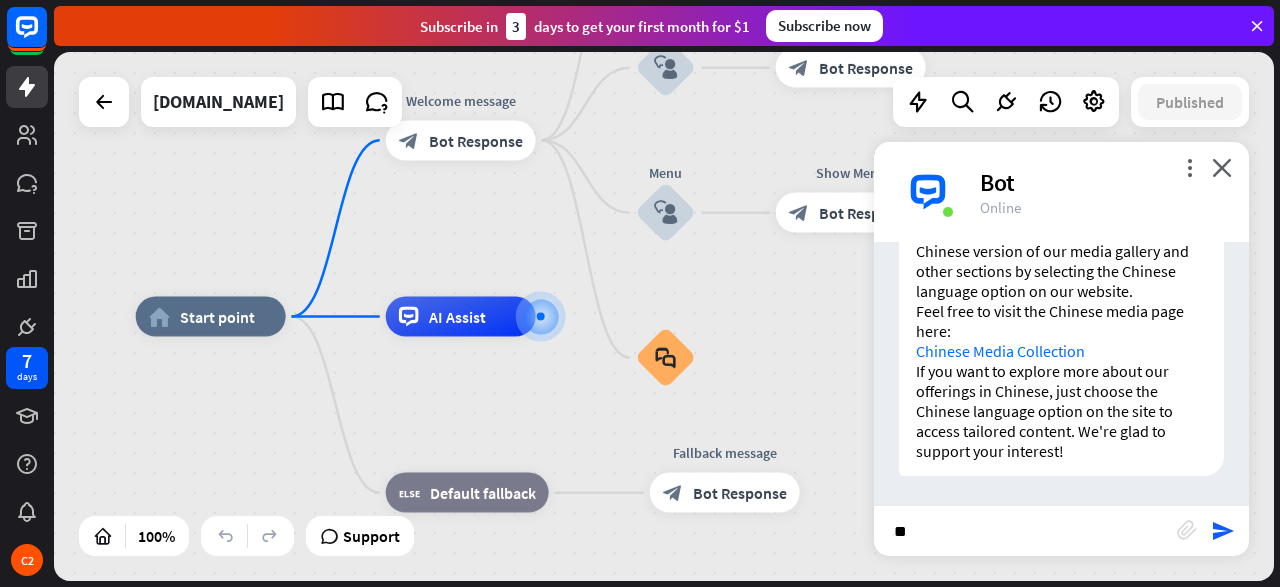 type on "*" 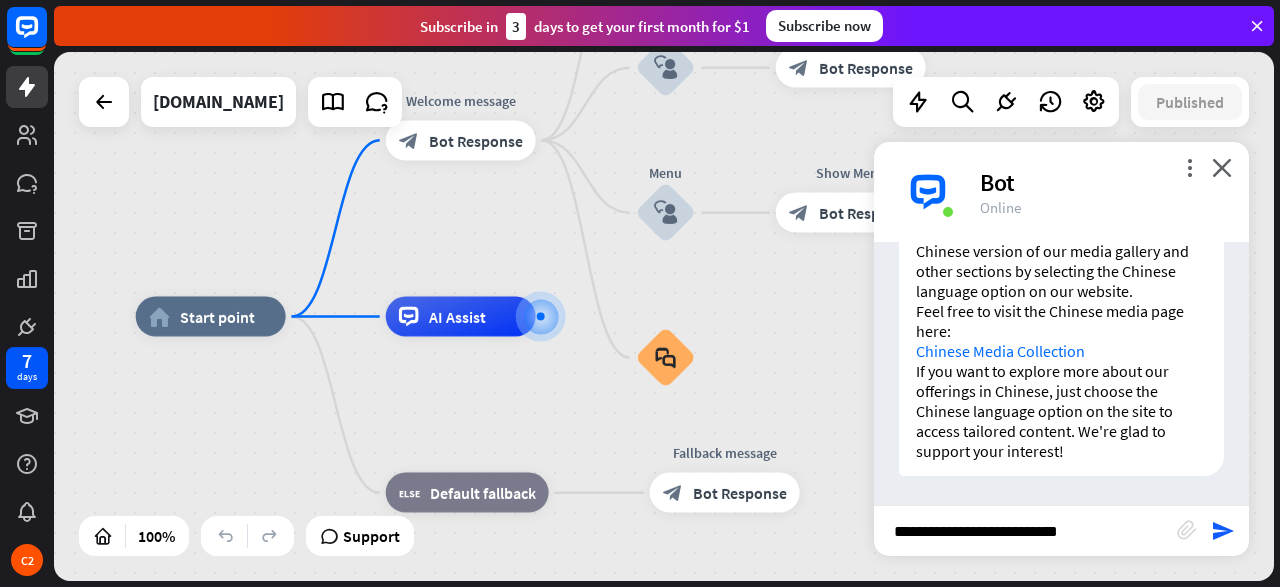 paste on "**********" 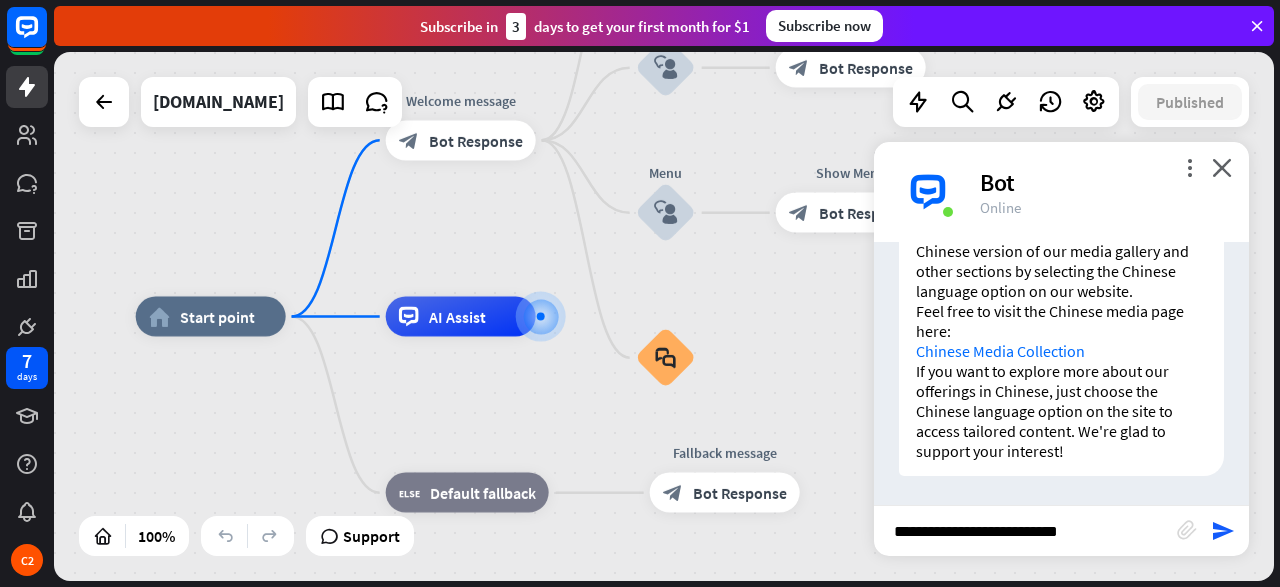 type on "**********" 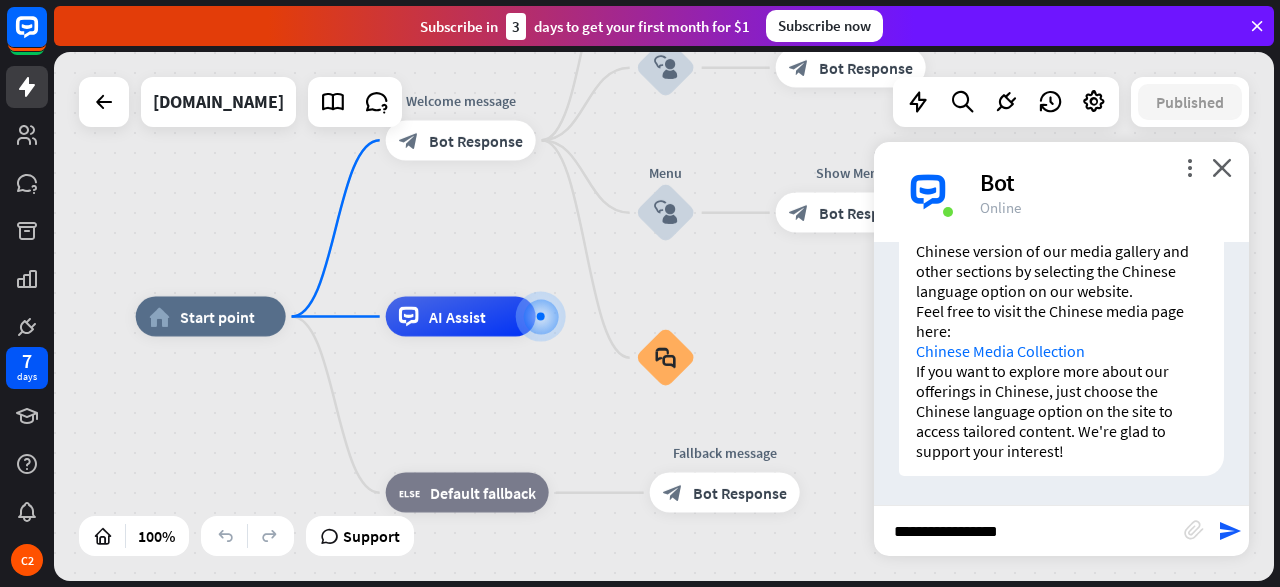 scroll, scrollTop: 0, scrollLeft: 0, axis: both 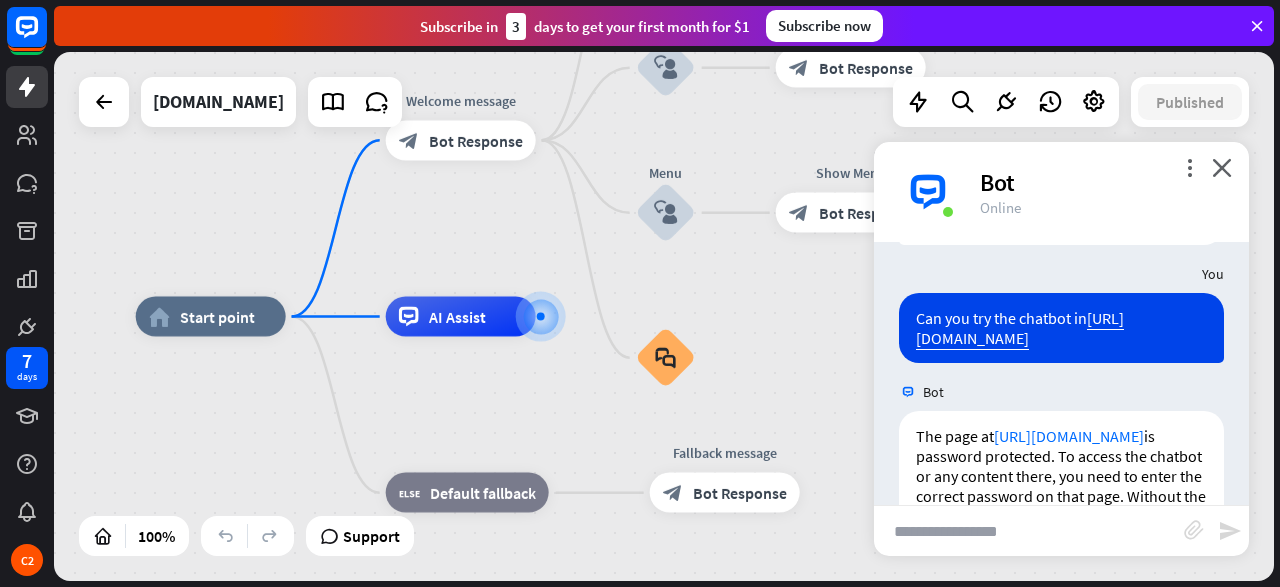 click at bounding box center [1029, 531] 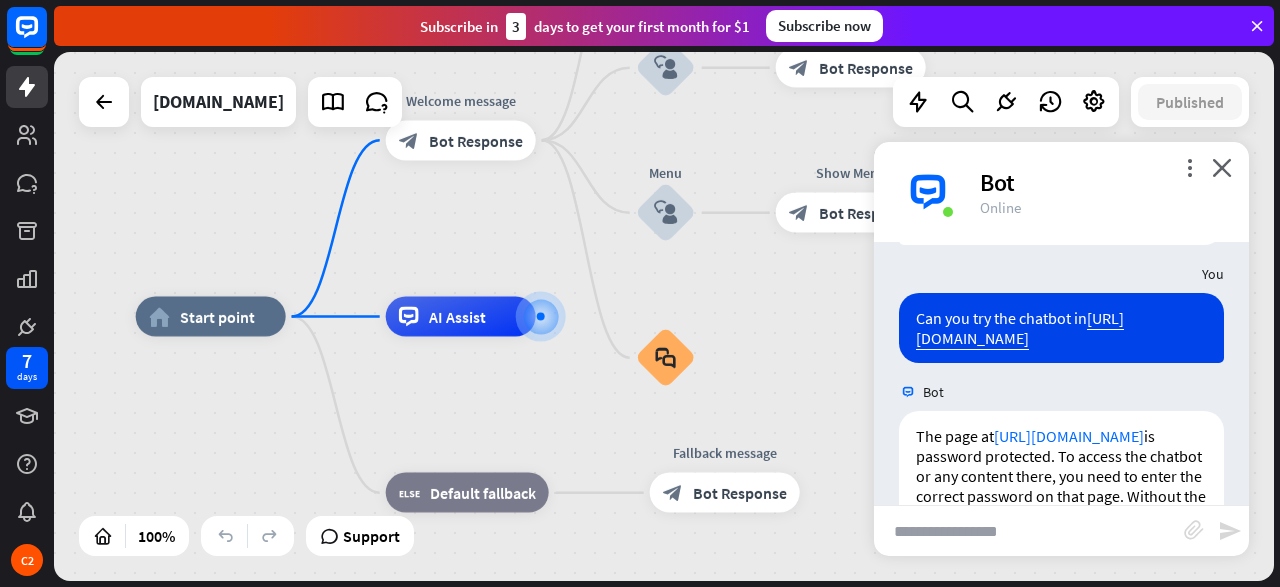 paste on "**********" 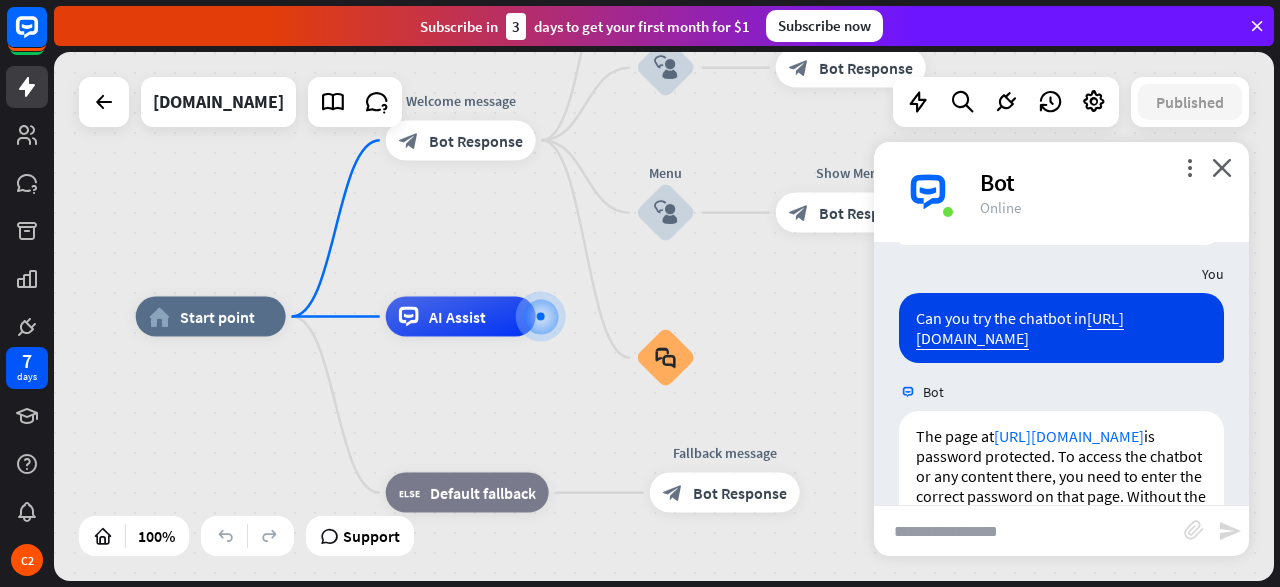 type on "**********" 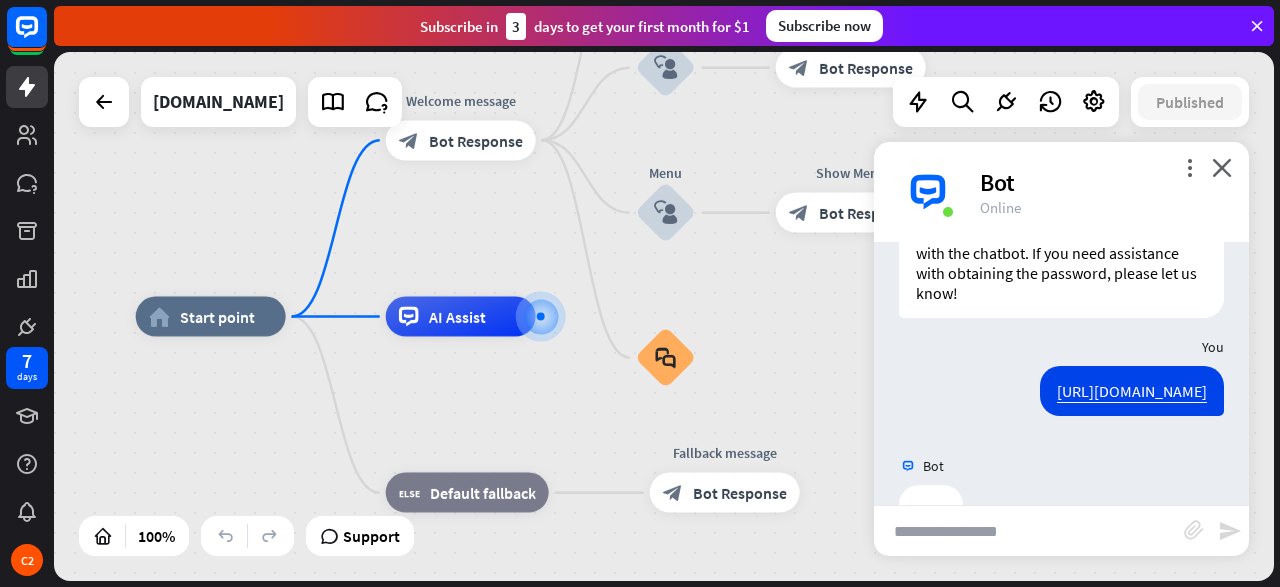 scroll, scrollTop: 1083, scrollLeft: 0, axis: vertical 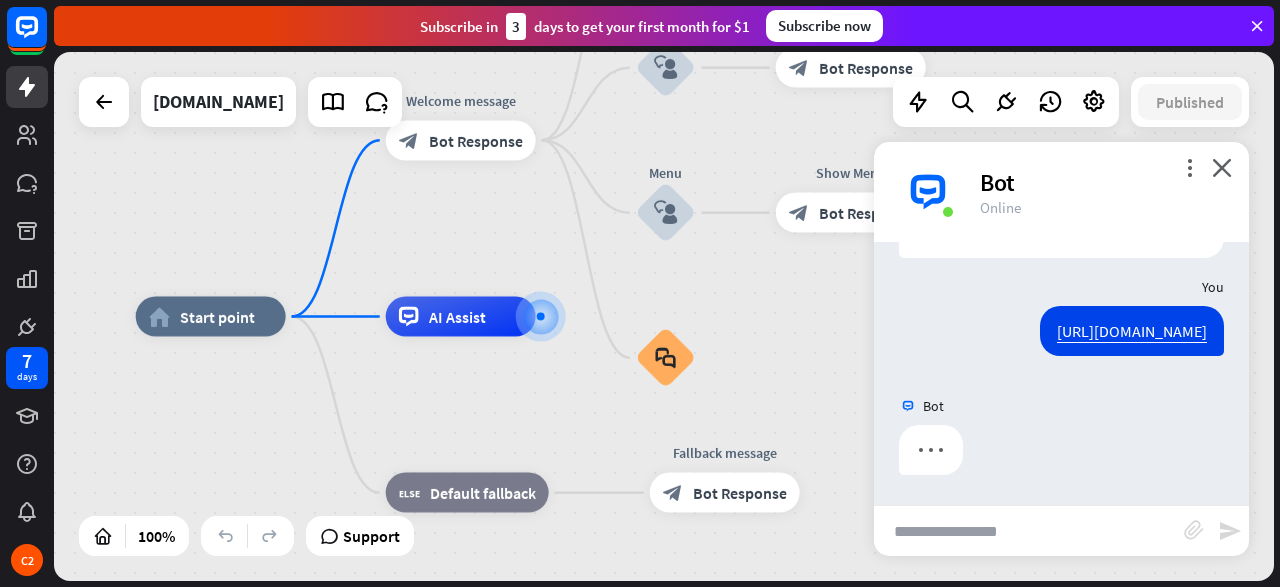 click at bounding box center [1029, 531] 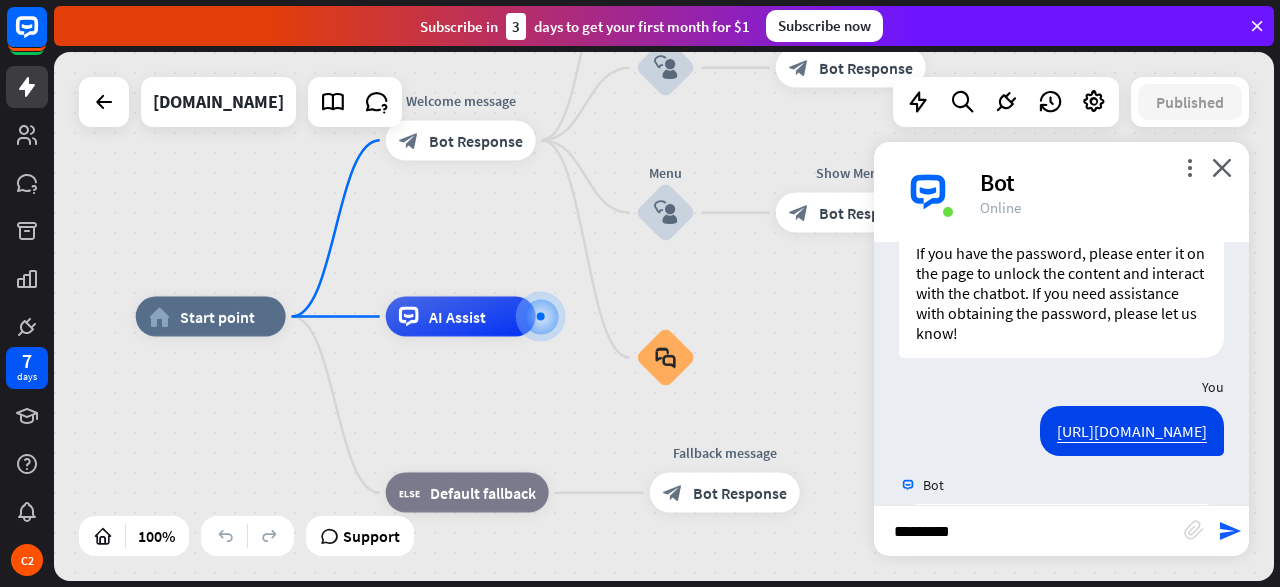 scroll, scrollTop: 1792, scrollLeft: 0, axis: vertical 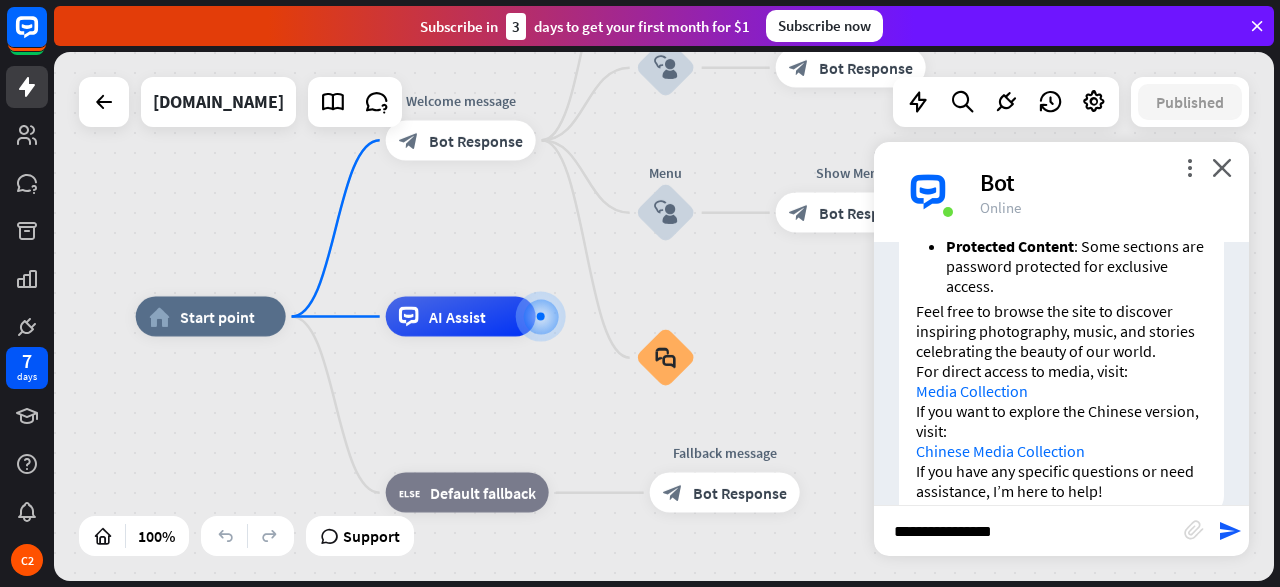 type on "**********" 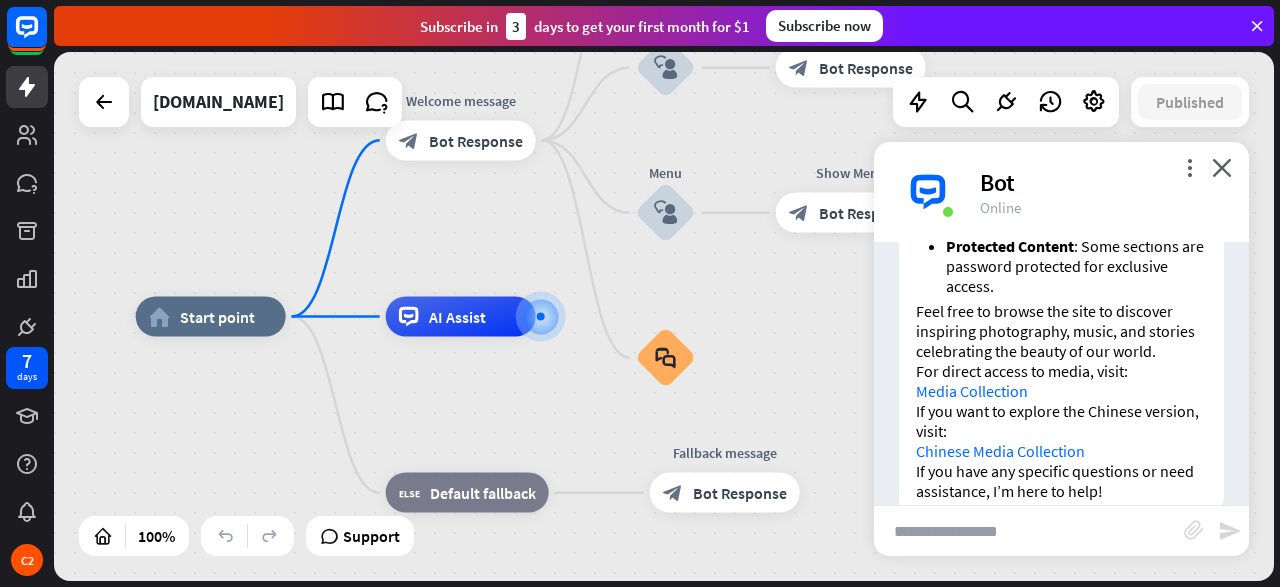 scroll, scrollTop: 2009, scrollLeft: 0, axis: vertical 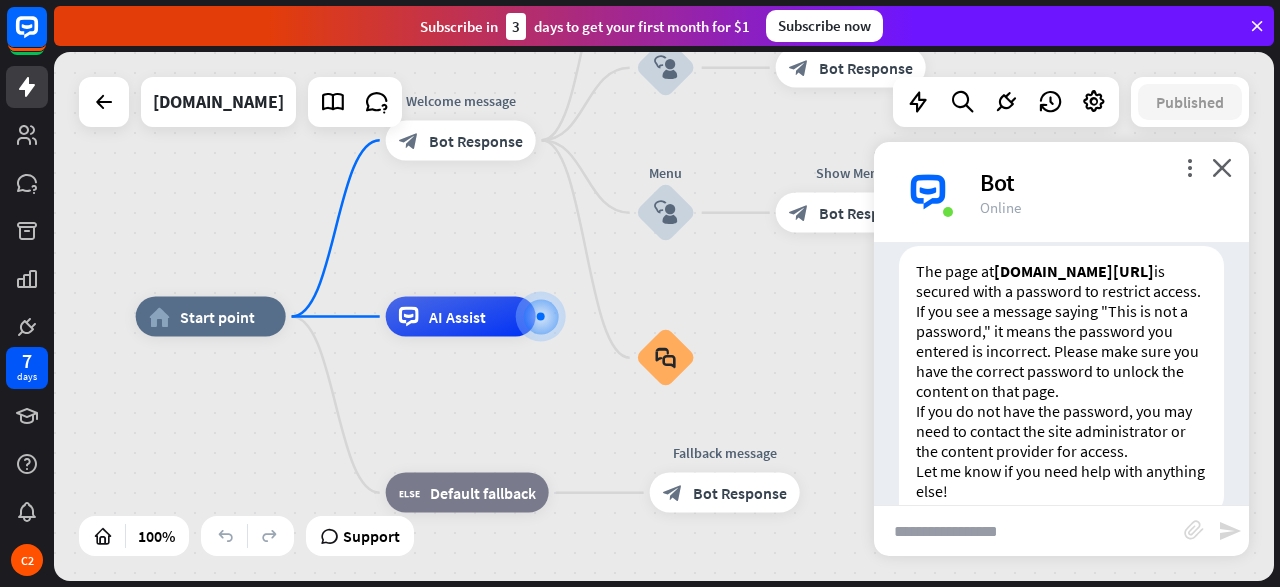 click at bounding box center [1029, 531] 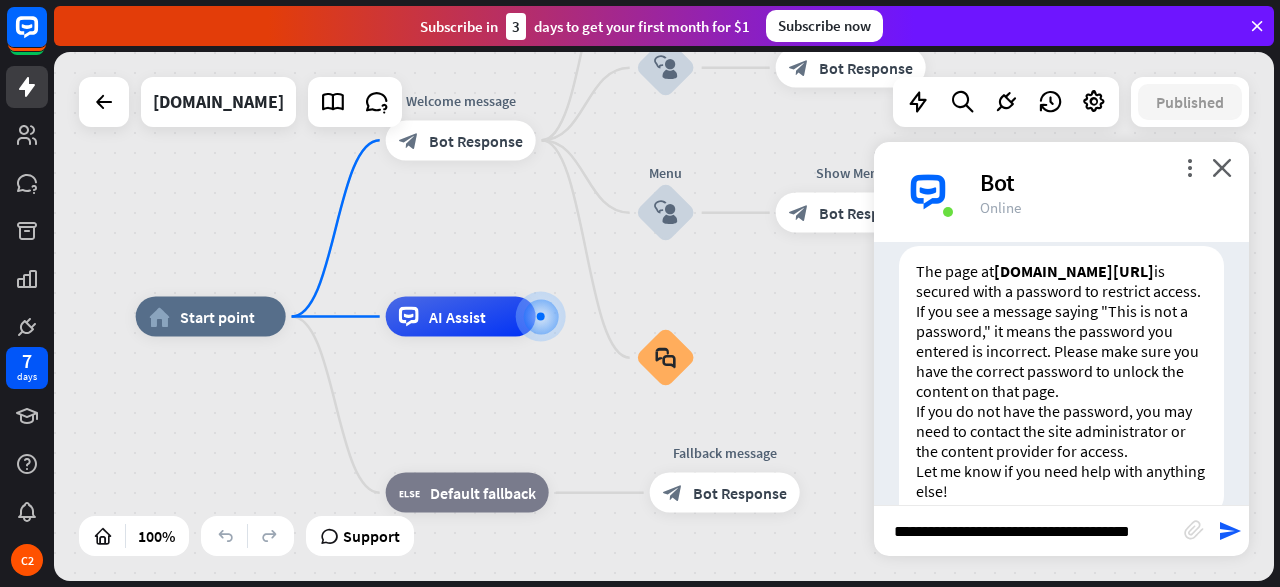 type on "**********" 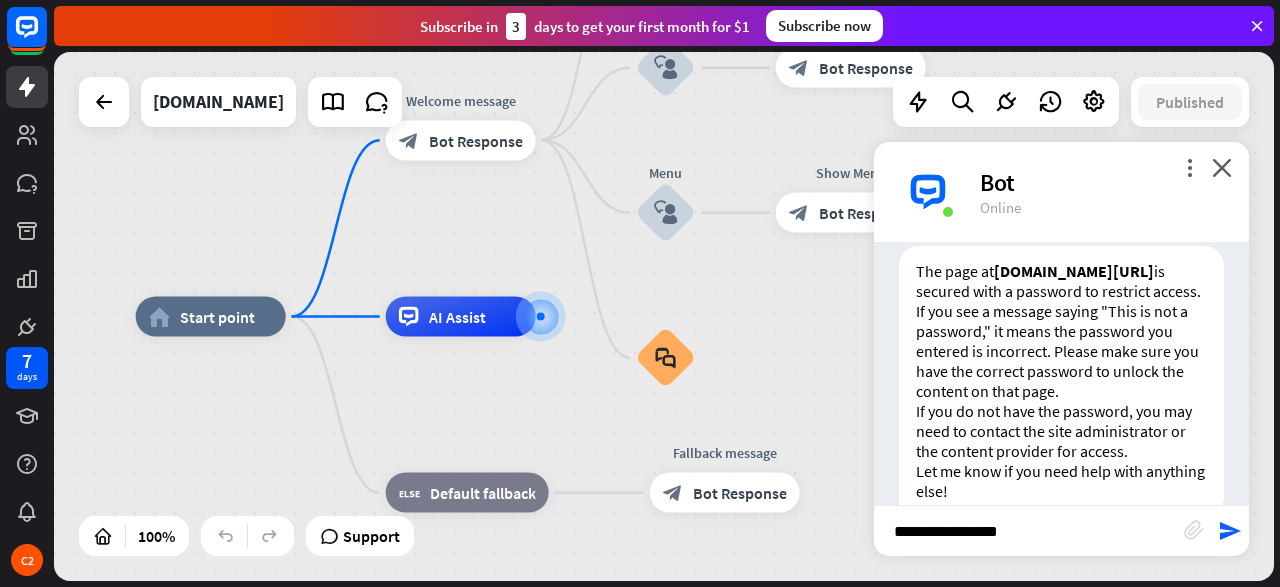 scroll, scrollTop: 0, scrollLeft: 0, axis: both 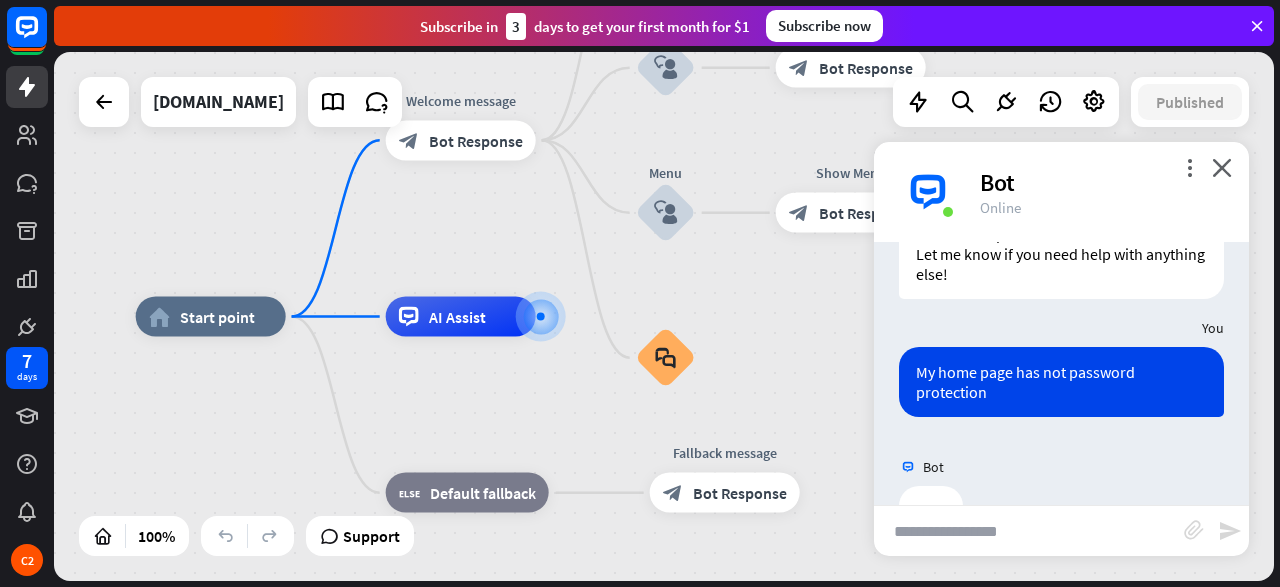 click at bounding box center (1029, 531) 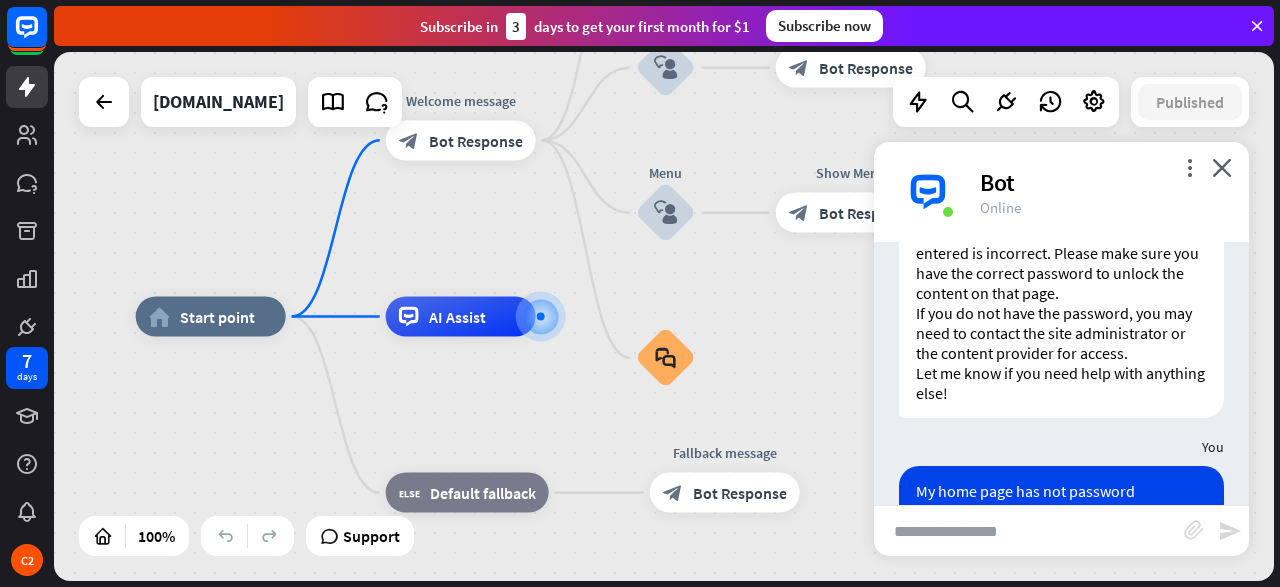 scroll, scrollTop: 2624, scrollLeft: 0, axis: vertical 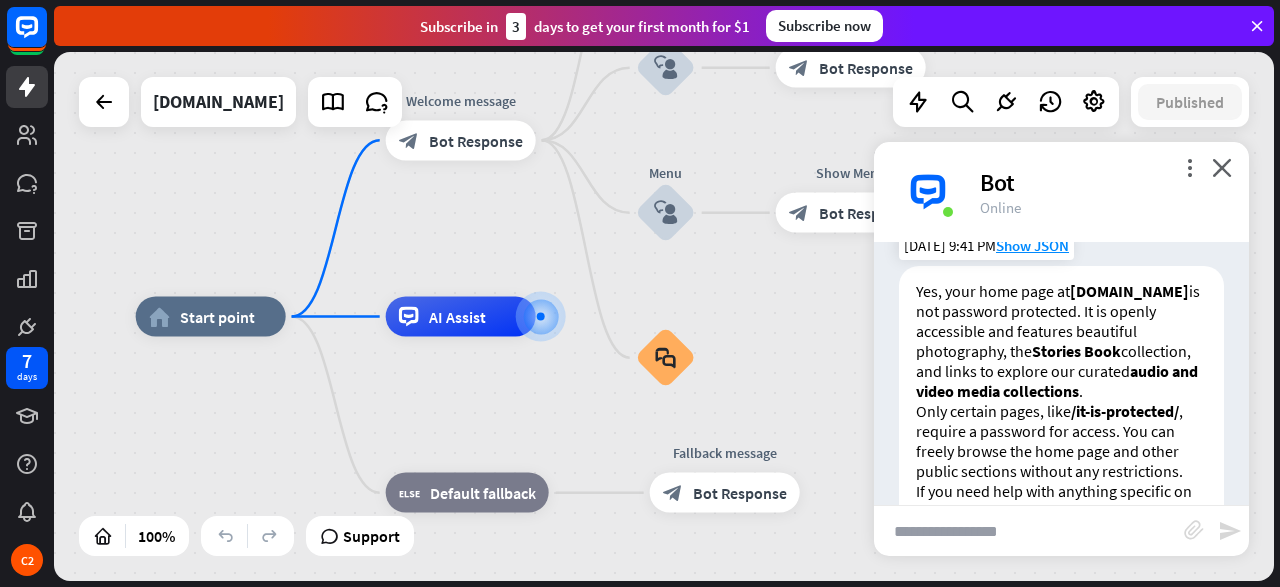 paste on "**********" 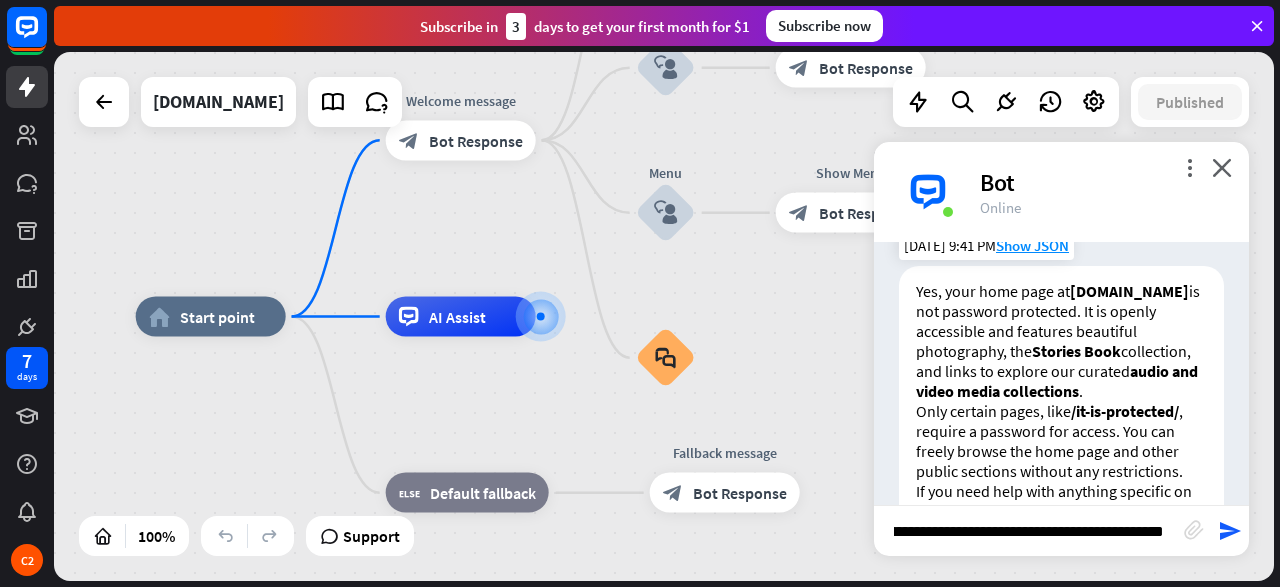 scroll, scrollTop: 0, scrollLeft: 279, axis: horizontal 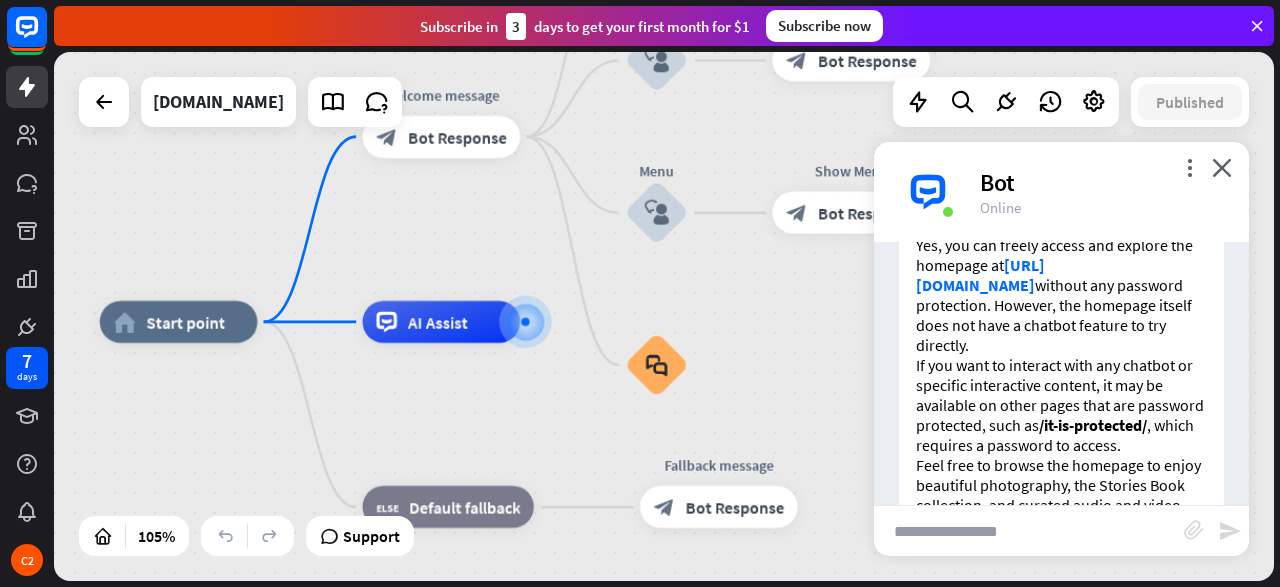 click at bounding box center [1029, 531] 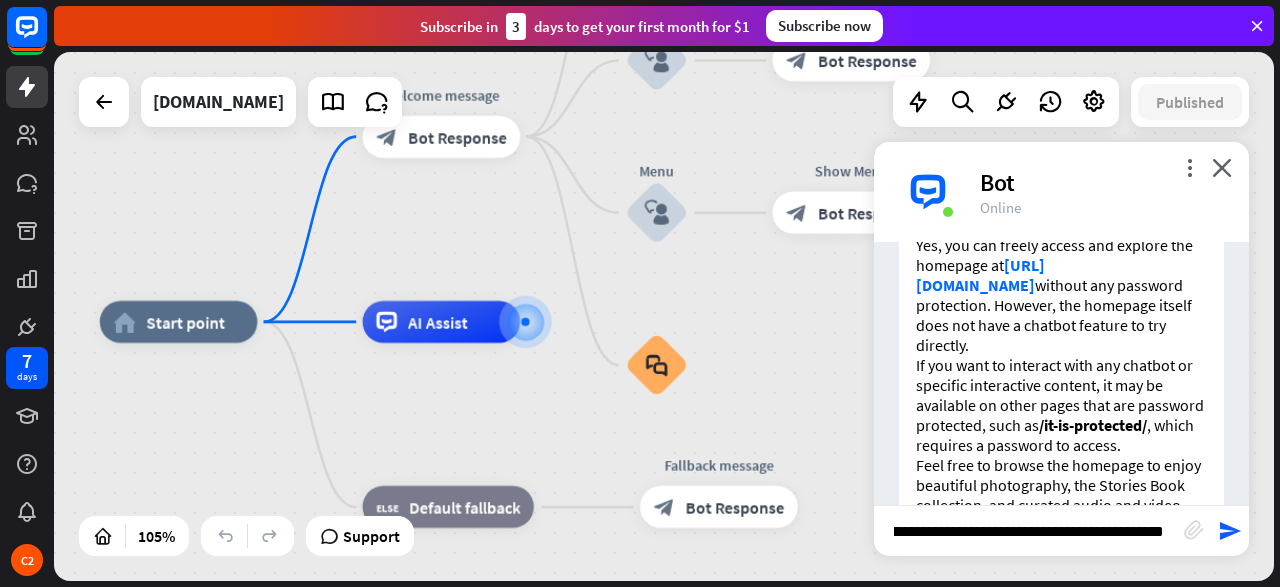 type on "**********" 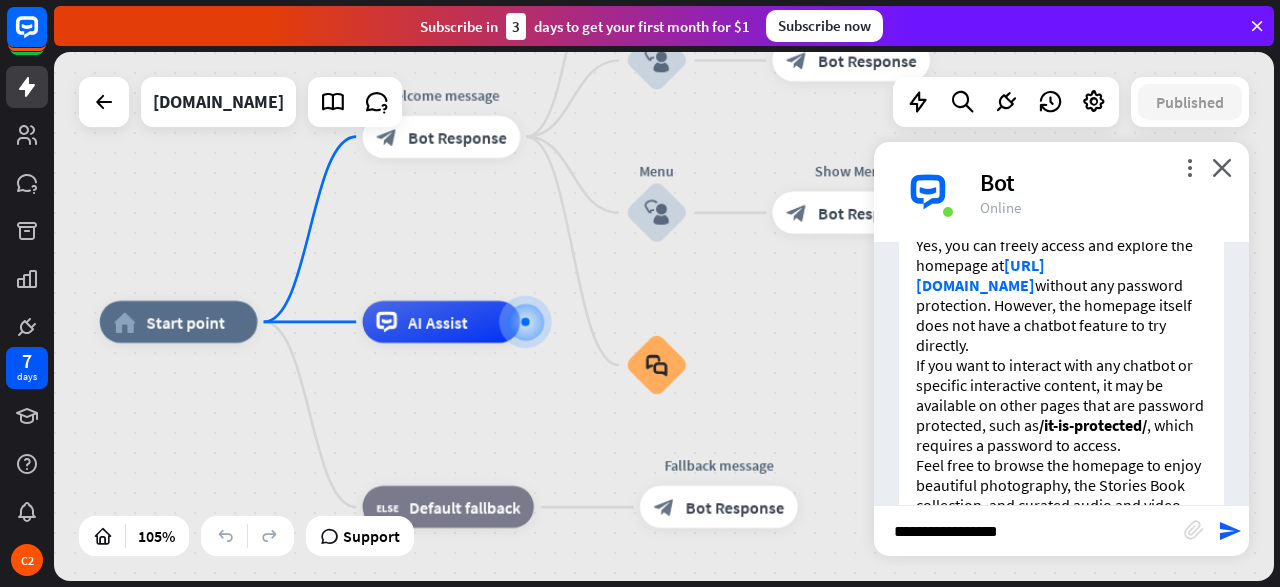 scroll, scrollTop: 0, scrollLeft: 0, axis: both 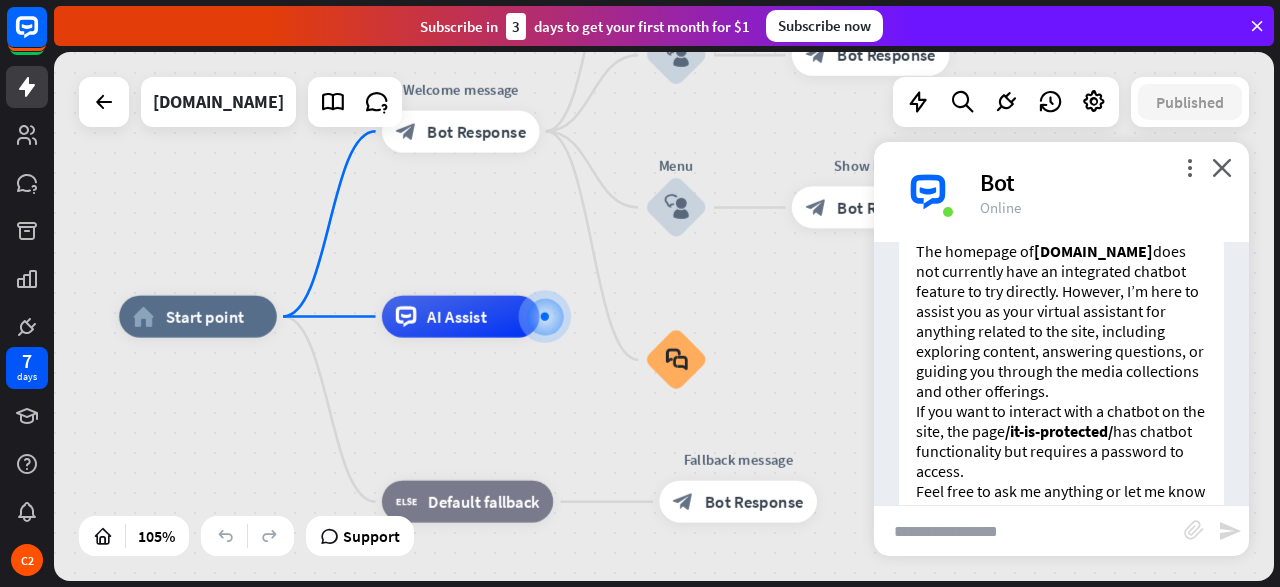 click at bounding box center (1029, 531) 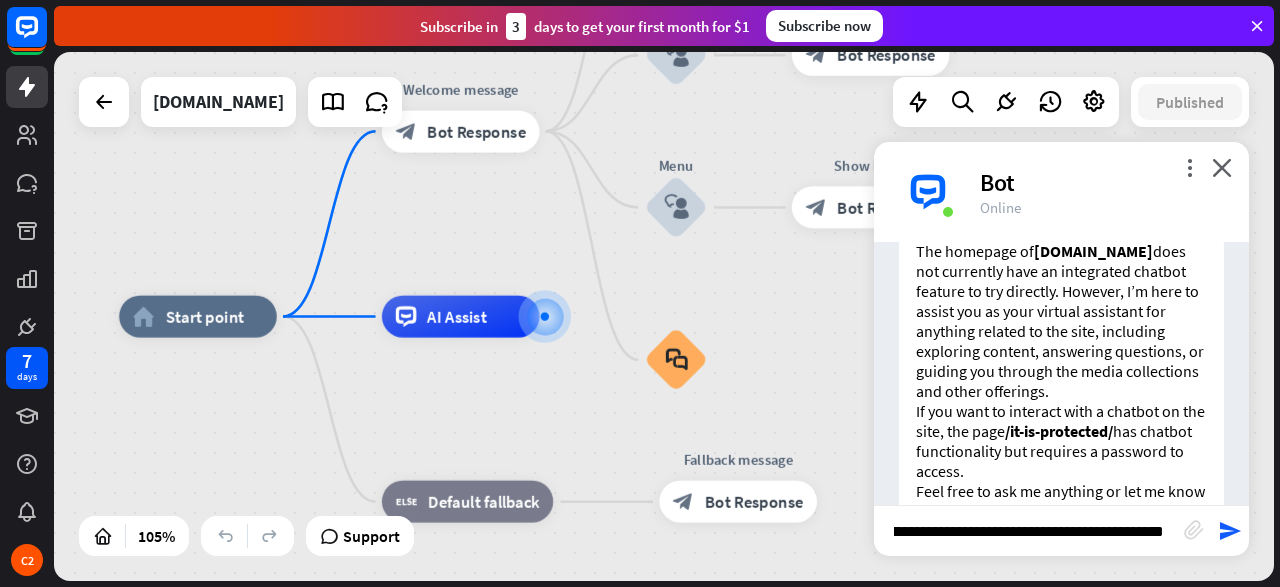 scroll, scrollTop: 0, scrollLeft: 39, axis: horizontal 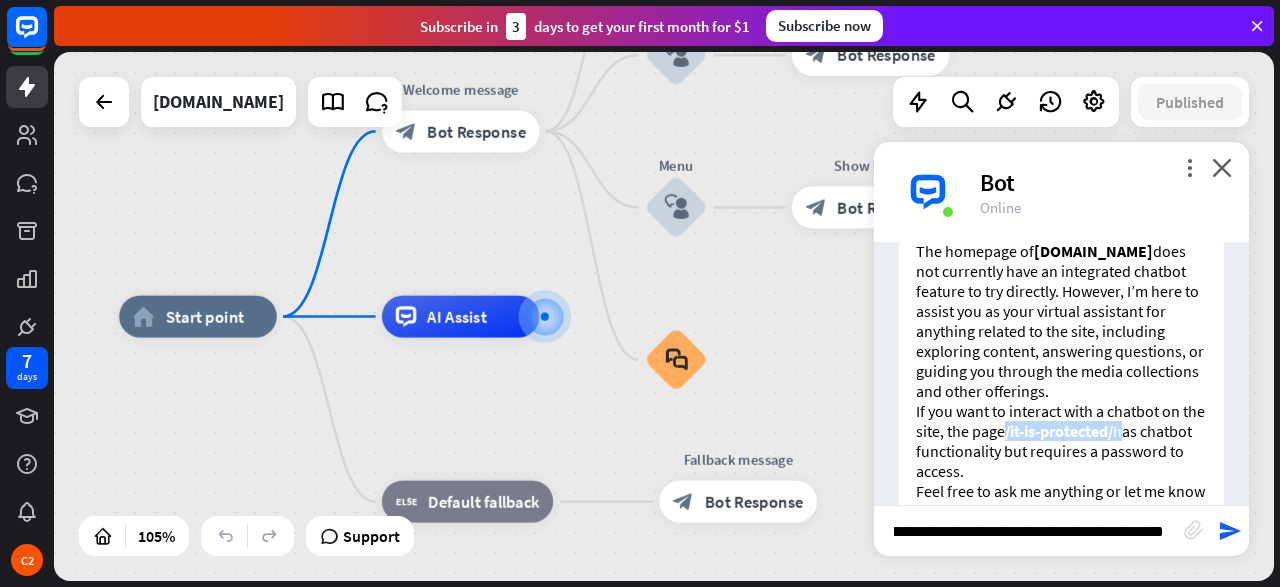 drag, startPoint x: 1008, startPoint y: 353, endPoint x: 1123, endPoint y: 355, distance: 115.01739 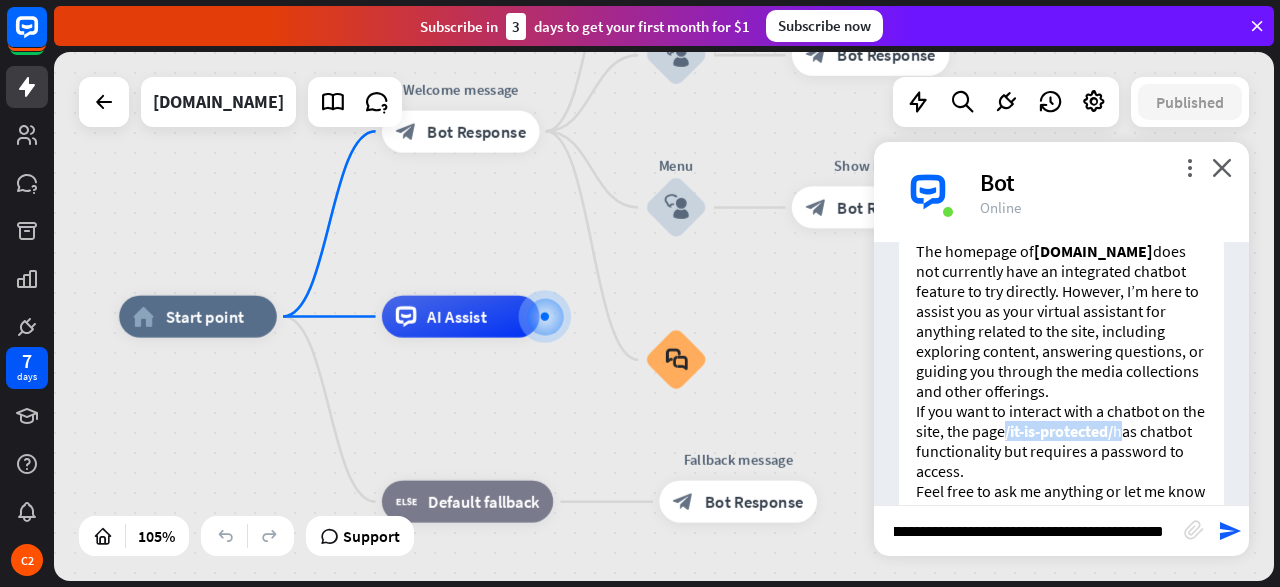 click on "If you want to interact with a chatbot on the site, the page  /it-is-protected/  has chatbot functionality but requires a password to access." at bounding box center [1061, 441] 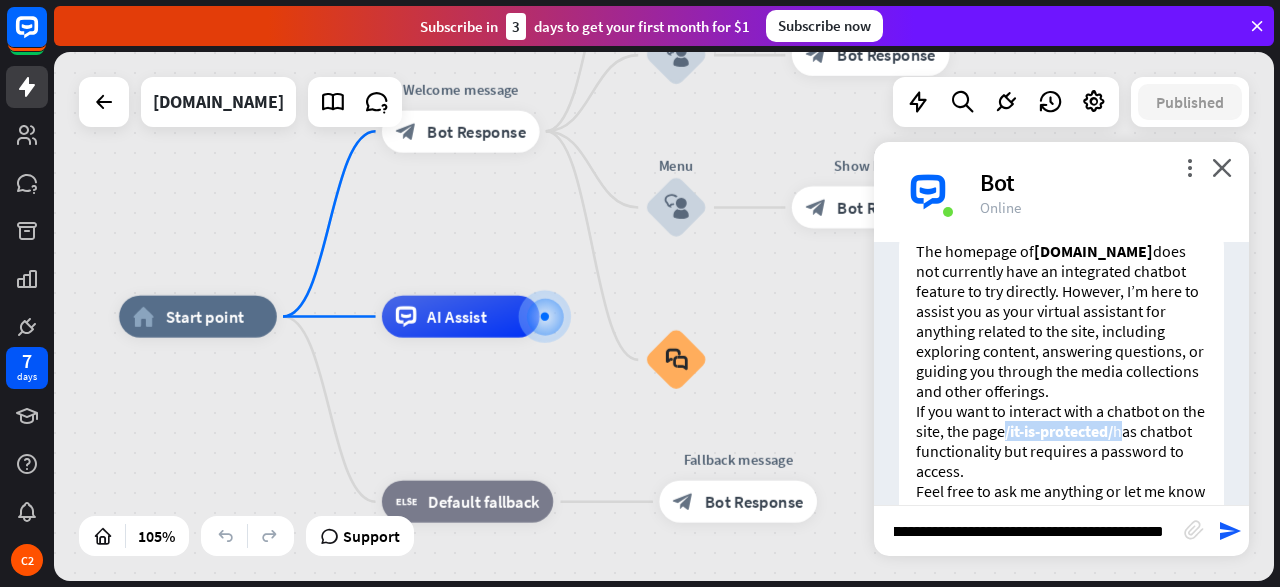 copy on "/it-is-protected/" 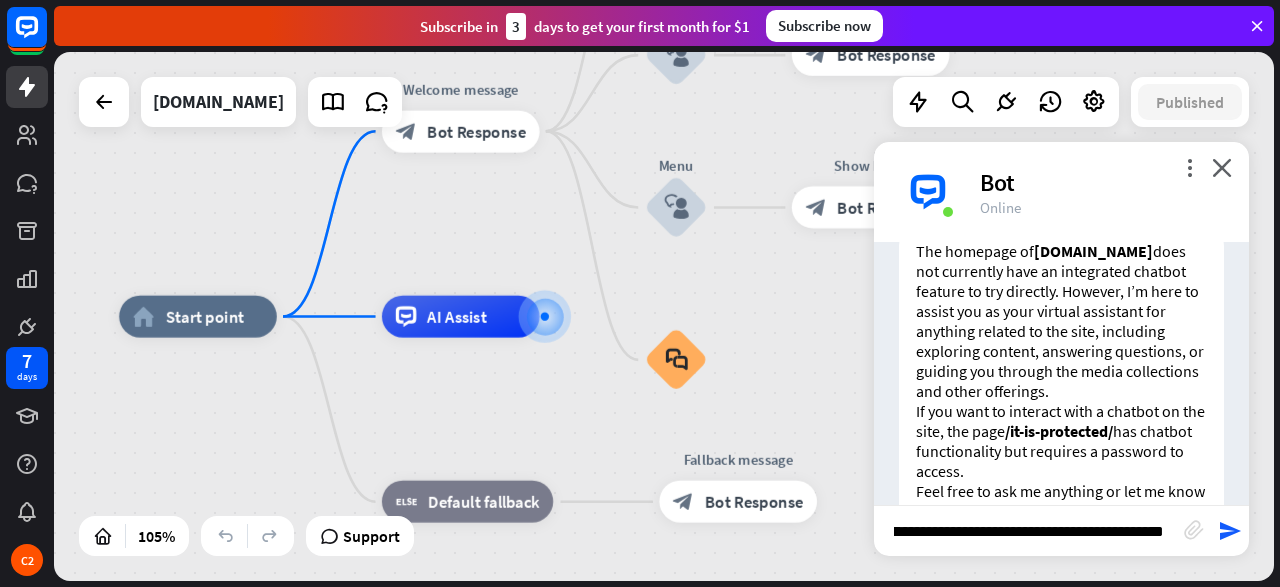 click on "**********" at bounding box center [1029, 531] 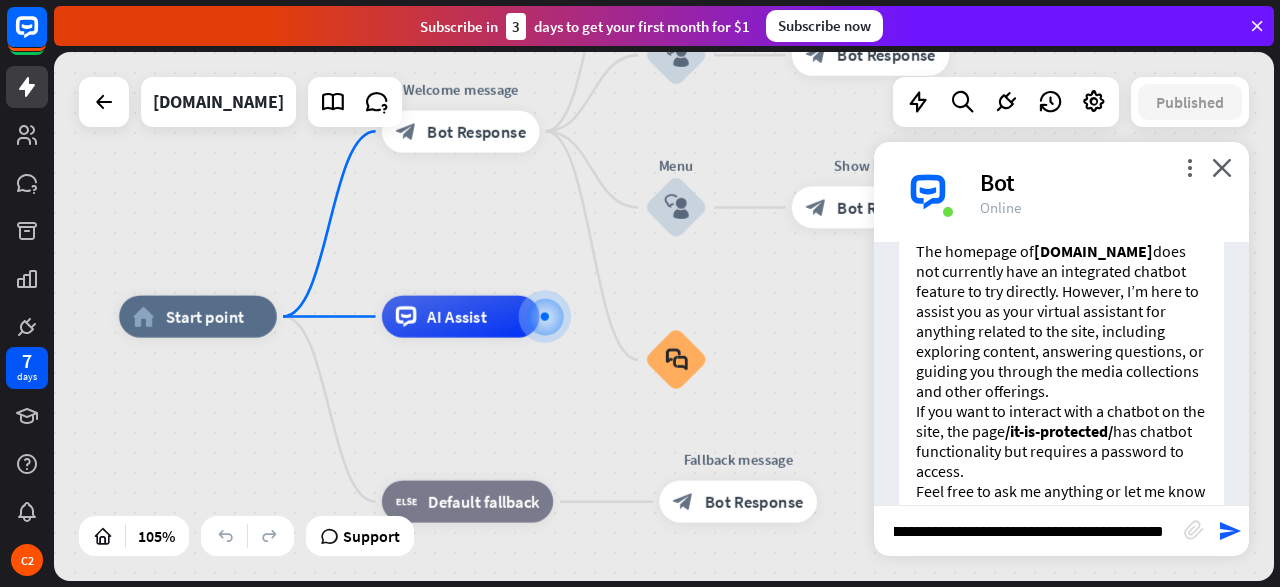 paste on "**********" 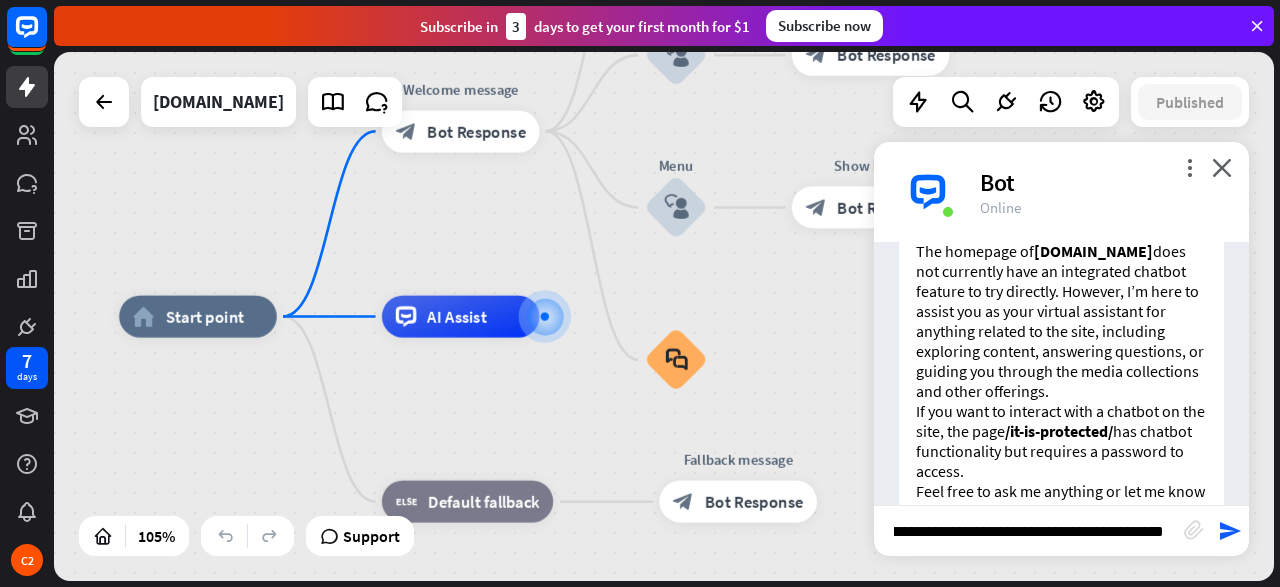 scroll, scrollTop: 0, scrollLeft: 325, axis: horizontal 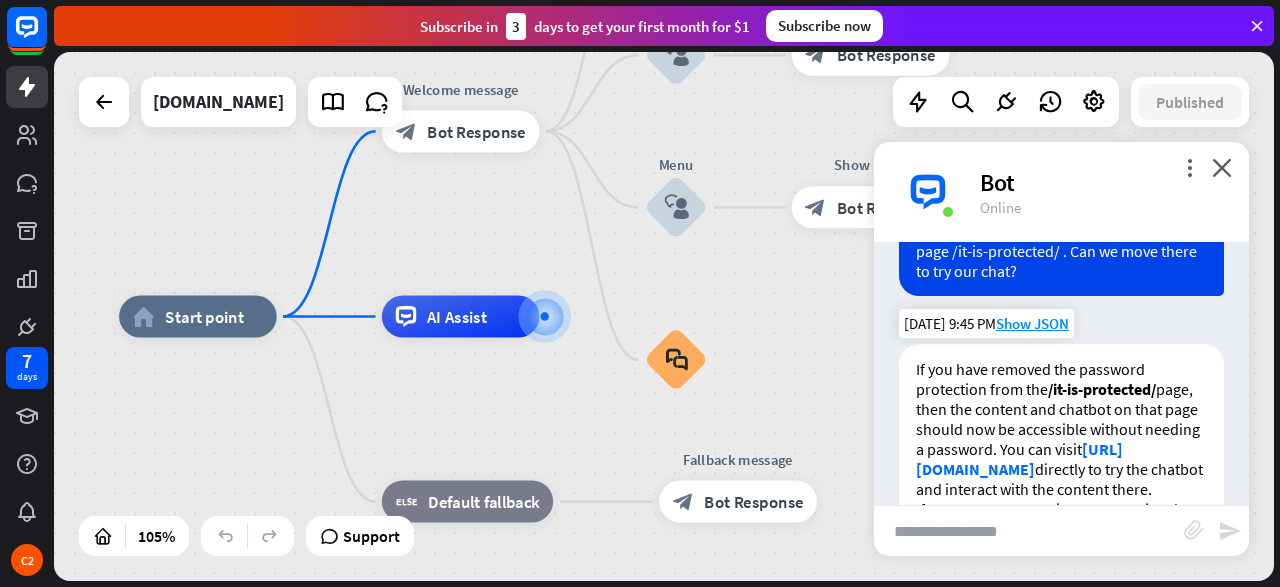 click on "[URL][DOMAIN_NAME]" at bounding box center [1019, 459] 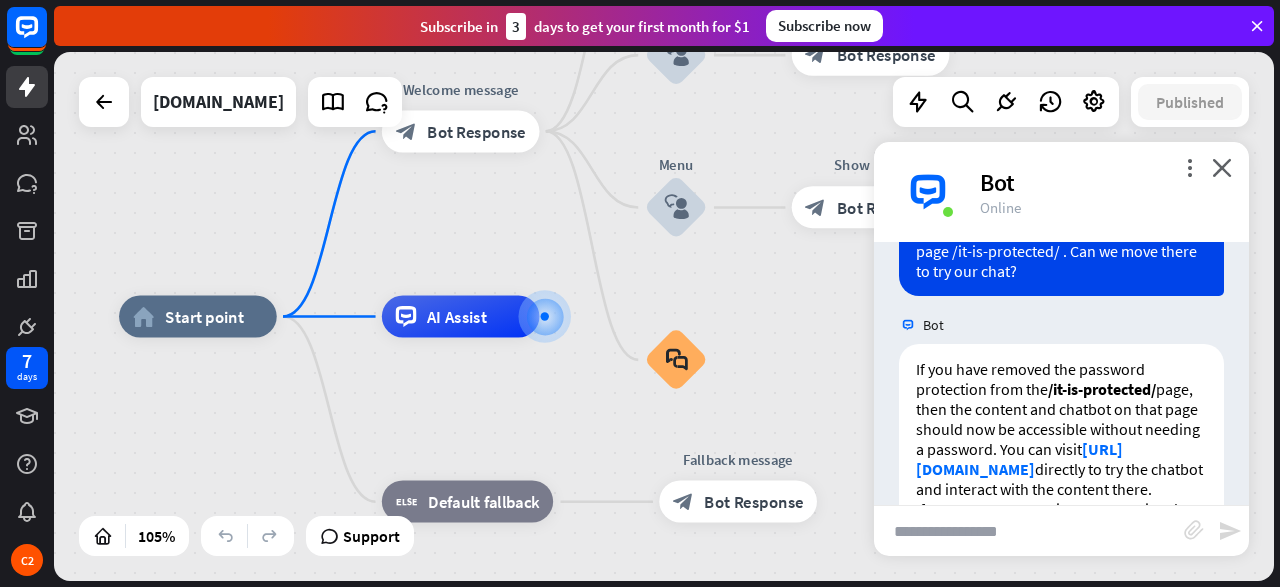 click at bounding box center (1029, 531) 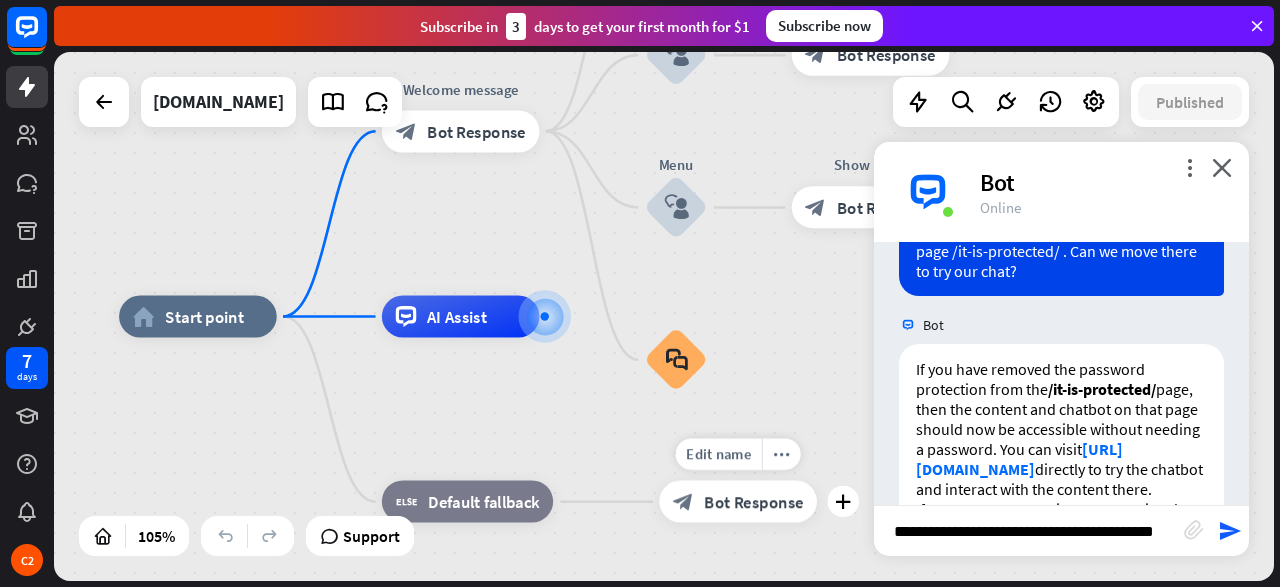 type on "**********" 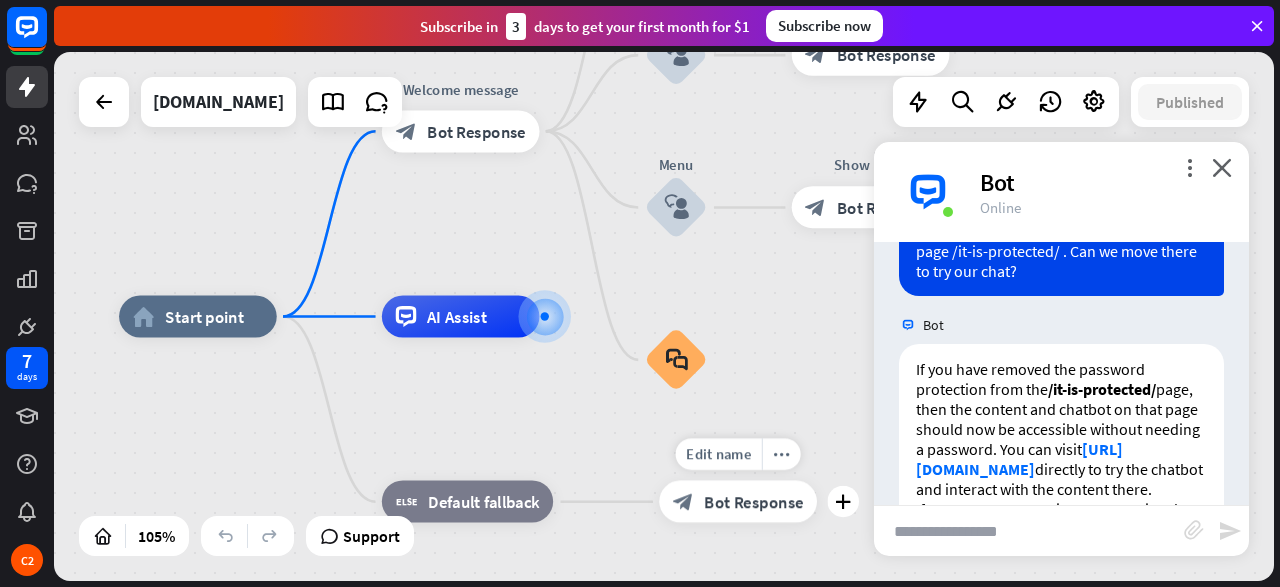 scroll, scrollTop: 0, scrollLeft: 0, axis: both 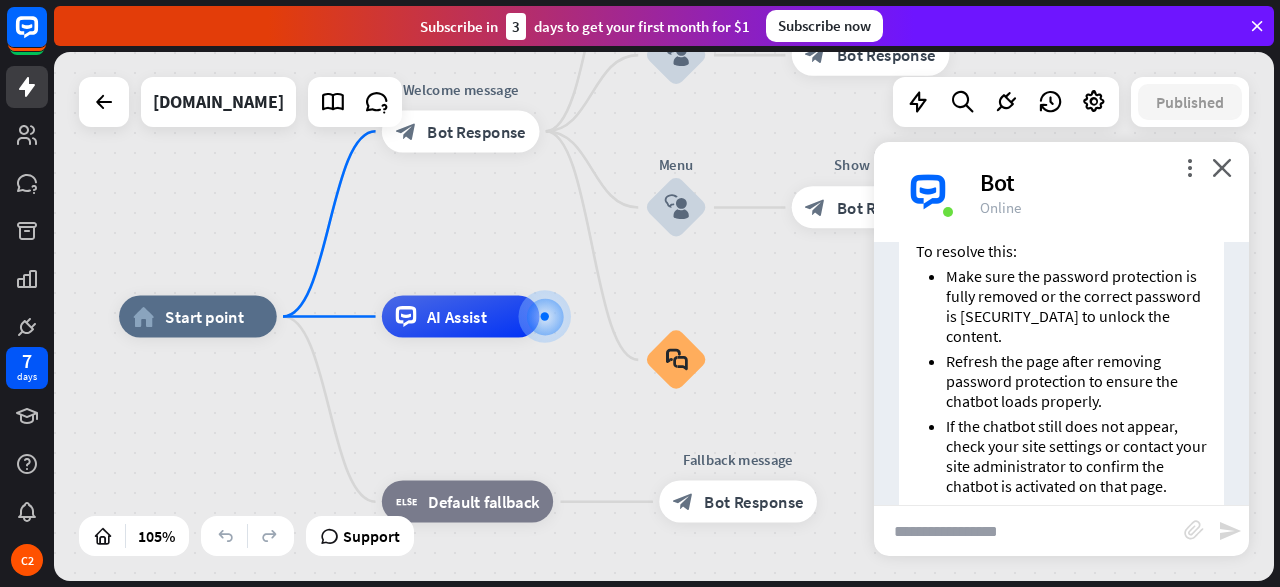 click at bounding box center (1029, 531) 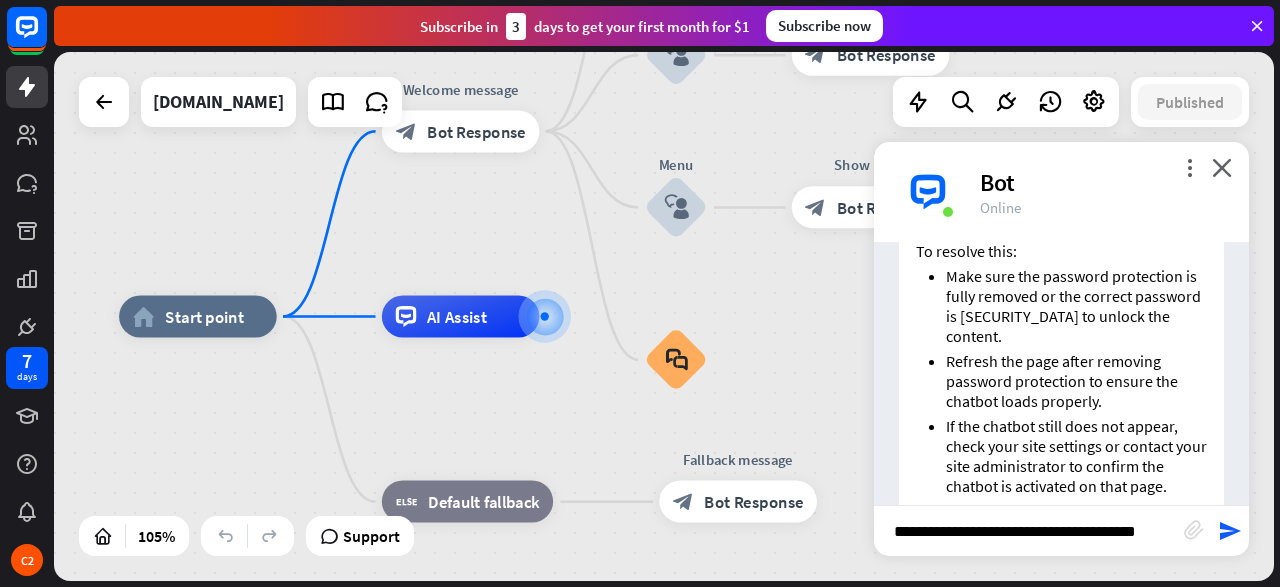 scroll, scrollTop: 0, scrollLeft: 0, axis: both 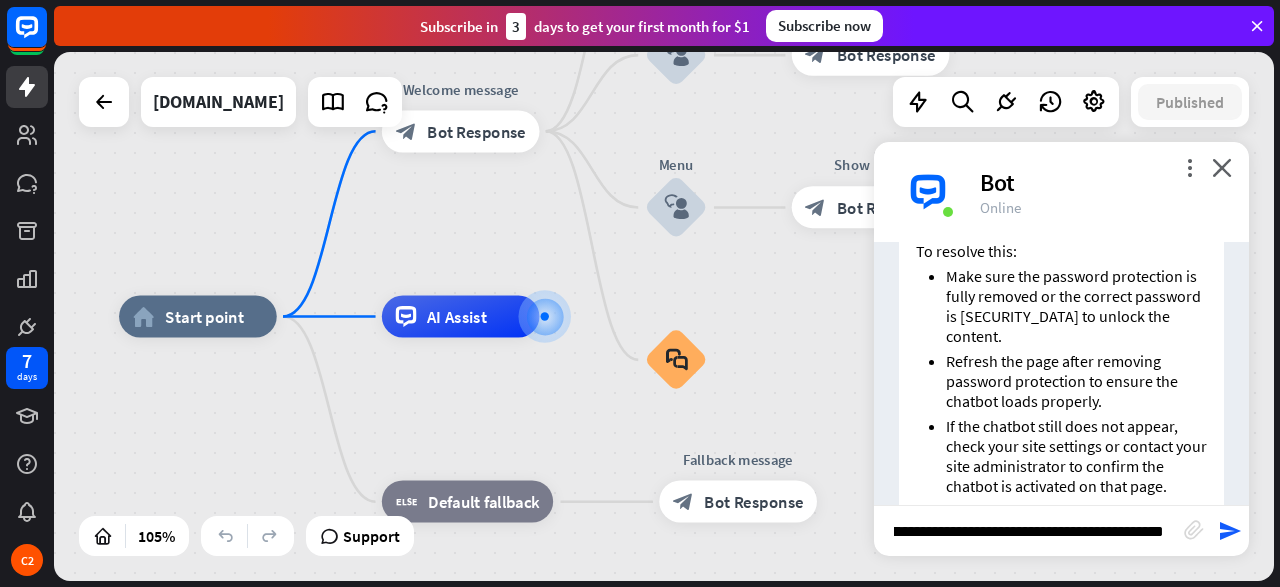 type on "**********" 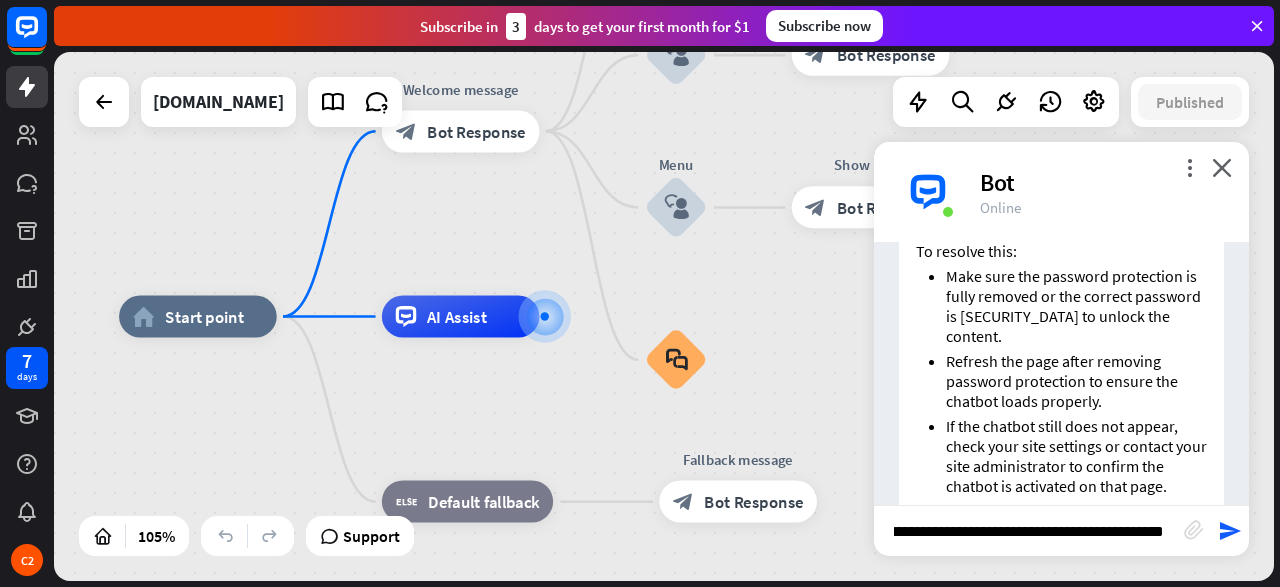 scroll, scrollTop: 0, scrollLeft: 51, axis: horizontal 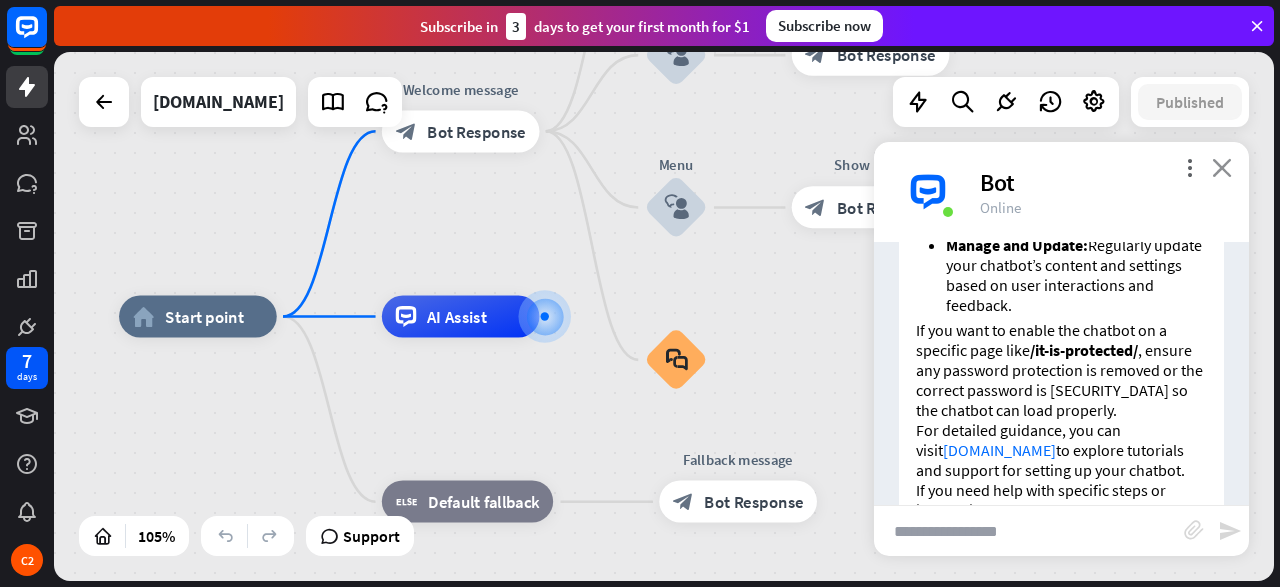 click on "close" at bounding box center (1222, 167) 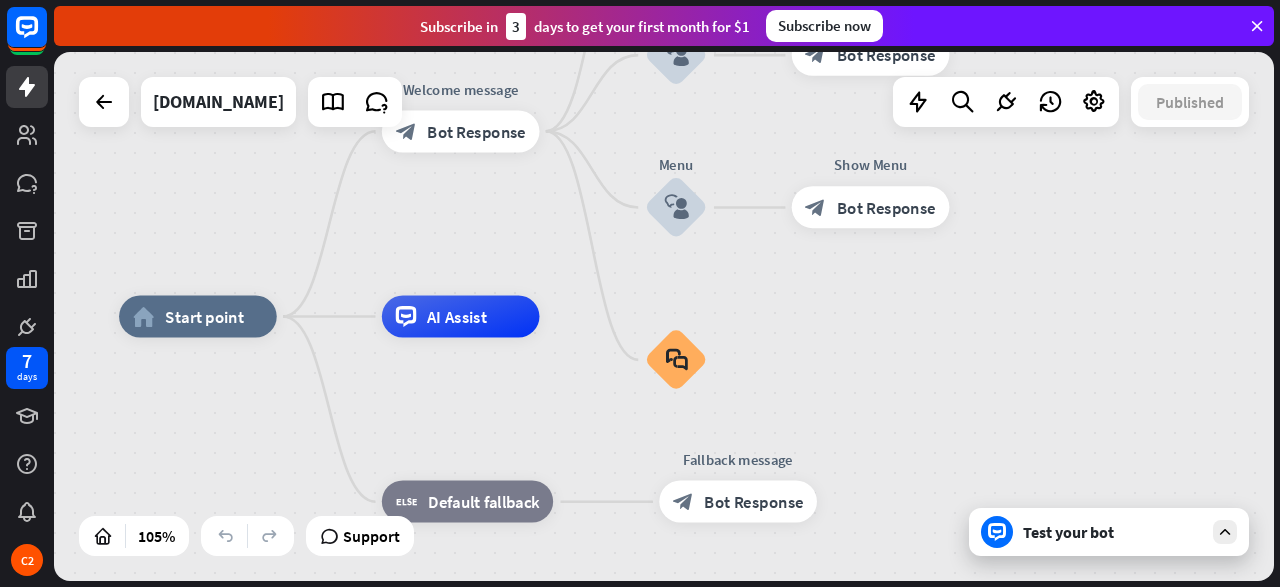 click at bounding box center (1257, 26) 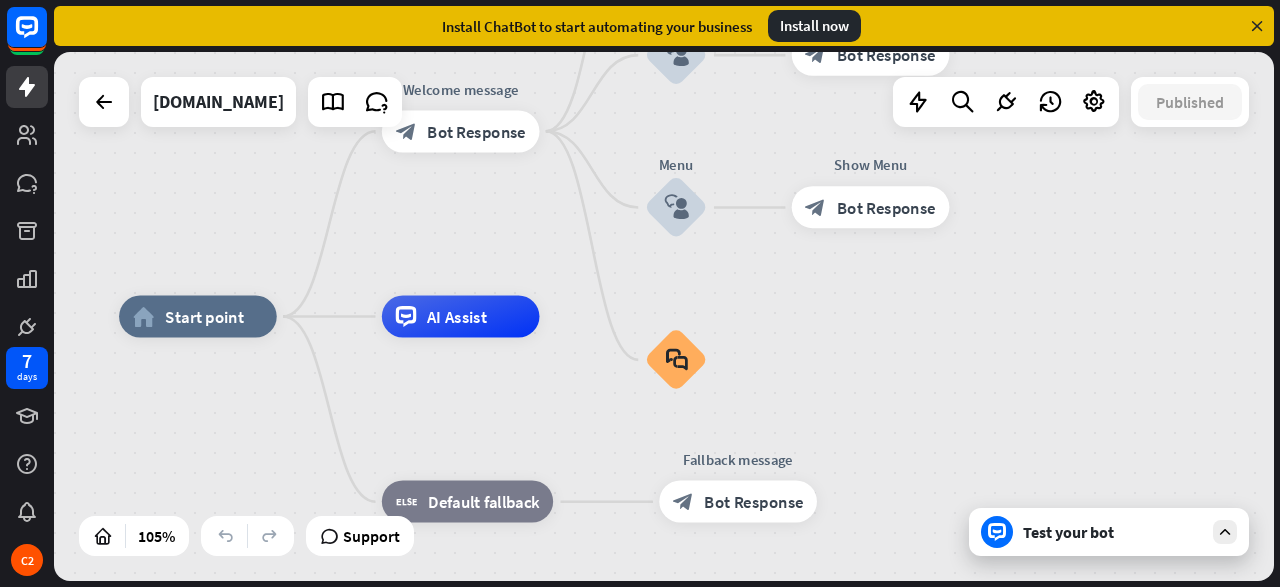 click at bounding box center (1257, 26) 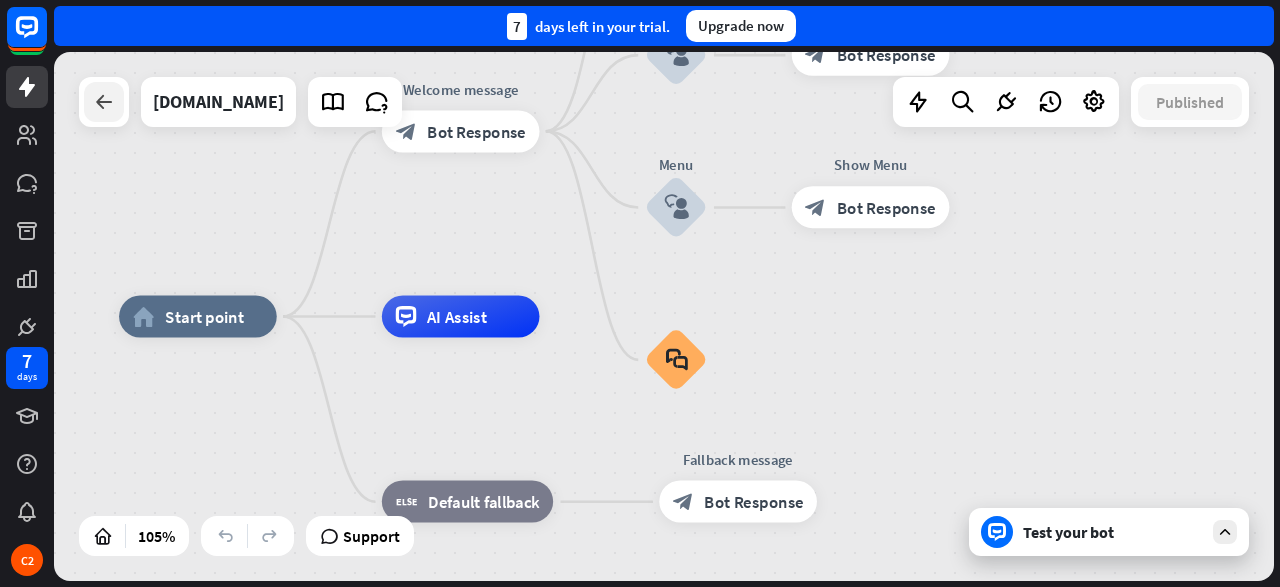 click at bounding box center (104, 102) 